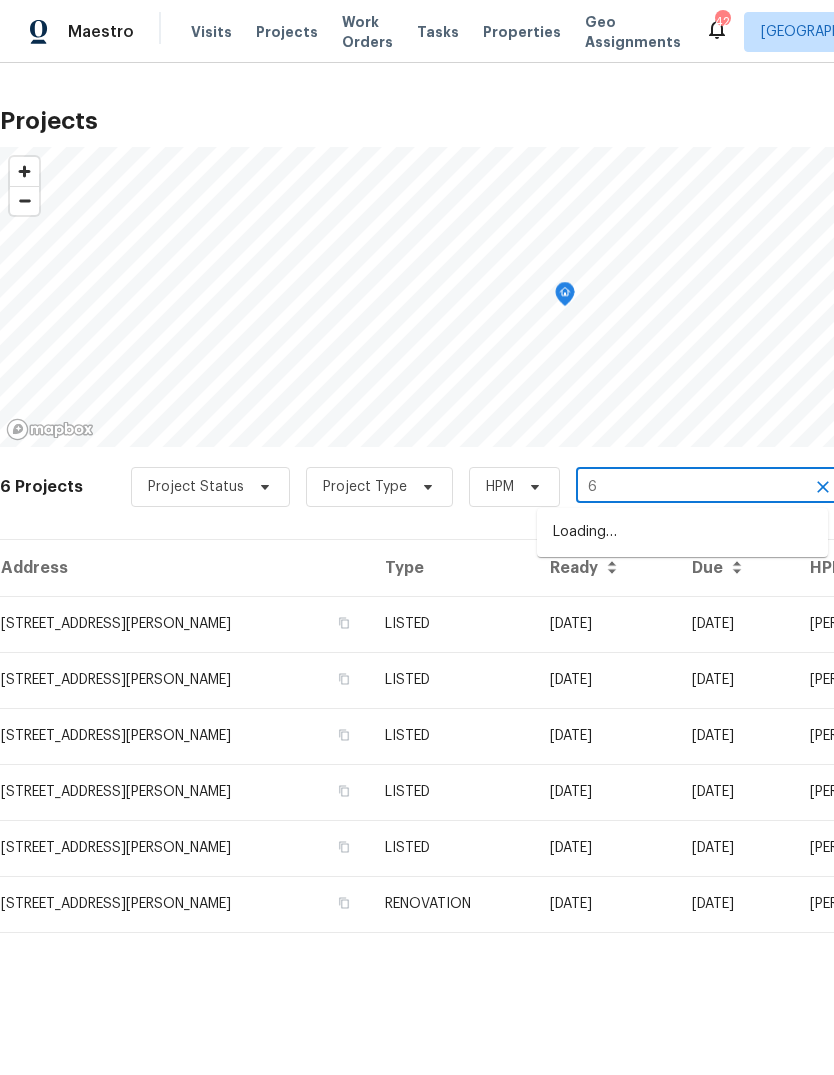 scroll, scrollTop: 0, scrollLeft: 0, axis: both 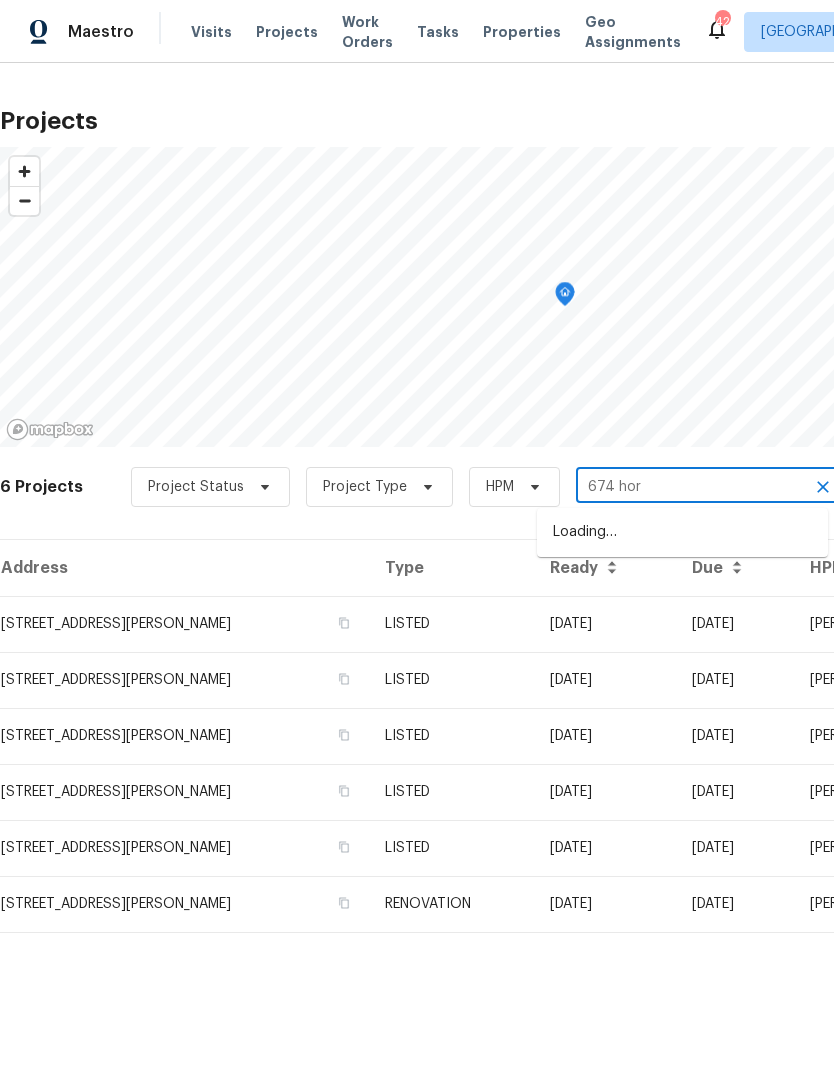 type on "674 horn" 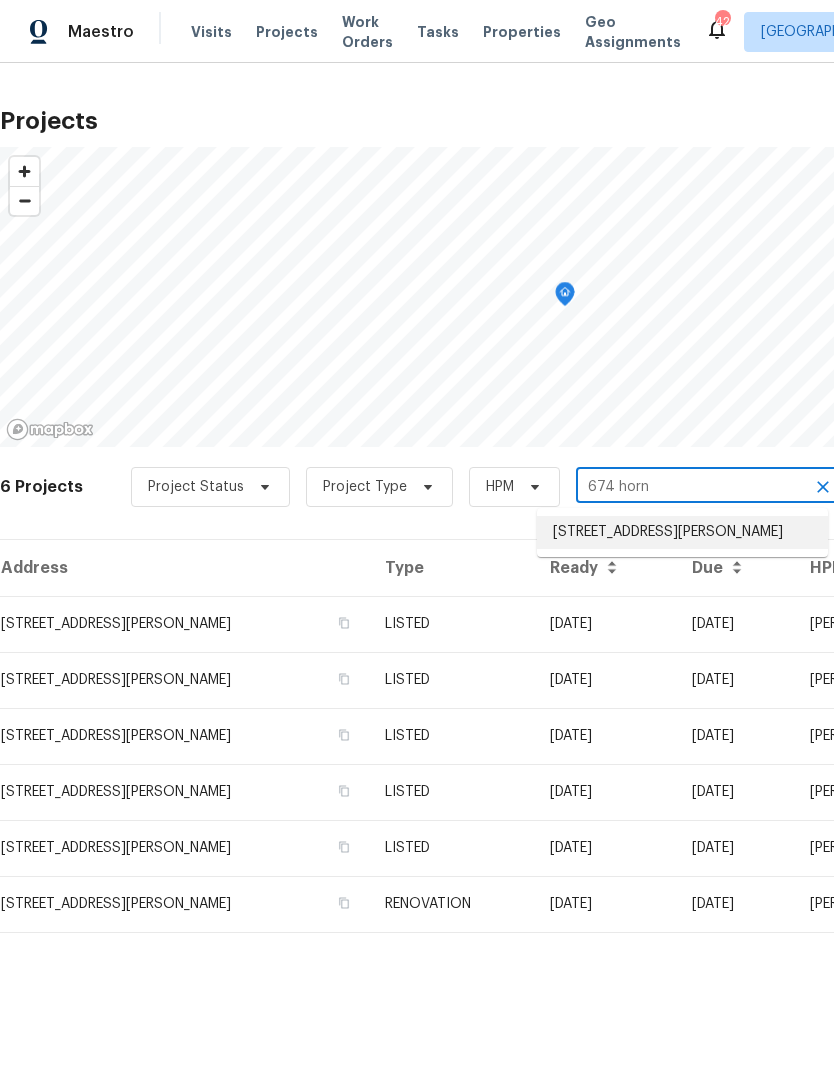 click on "[STREET_ADDRESS][PERSON_NAME]" at bounding box center (682, 532) 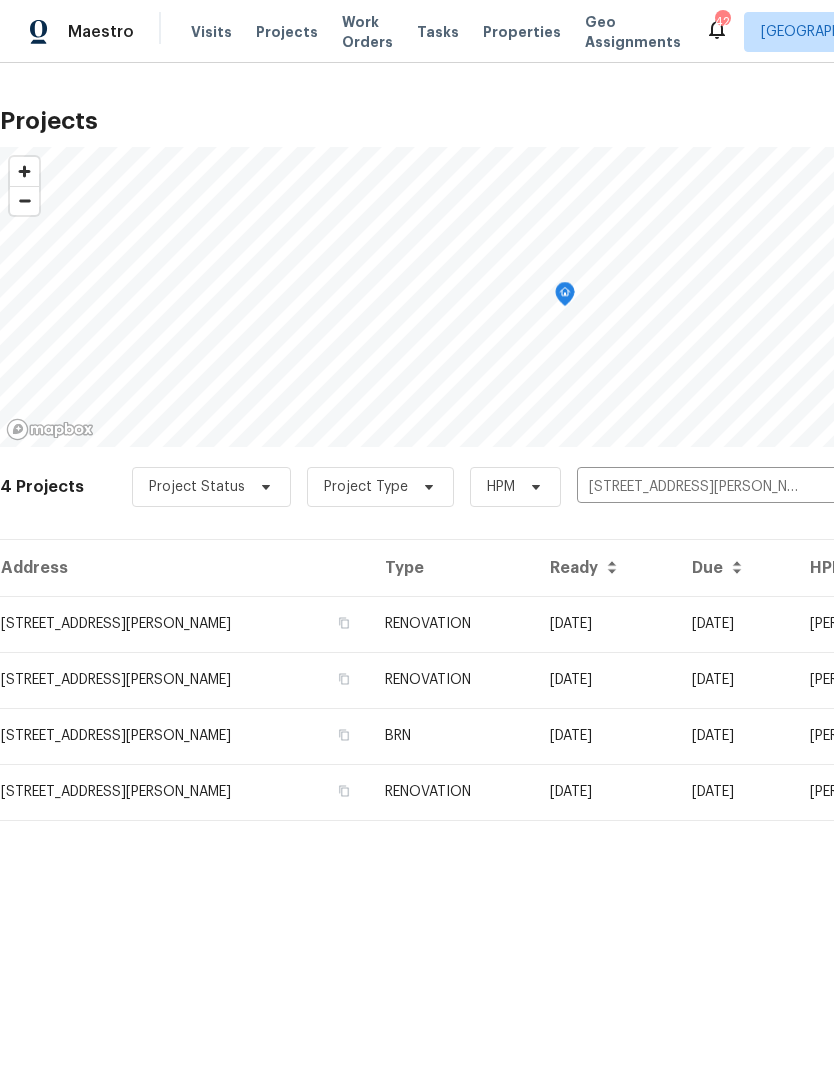 click on "[DATE]" at bounding box center [605, 624] 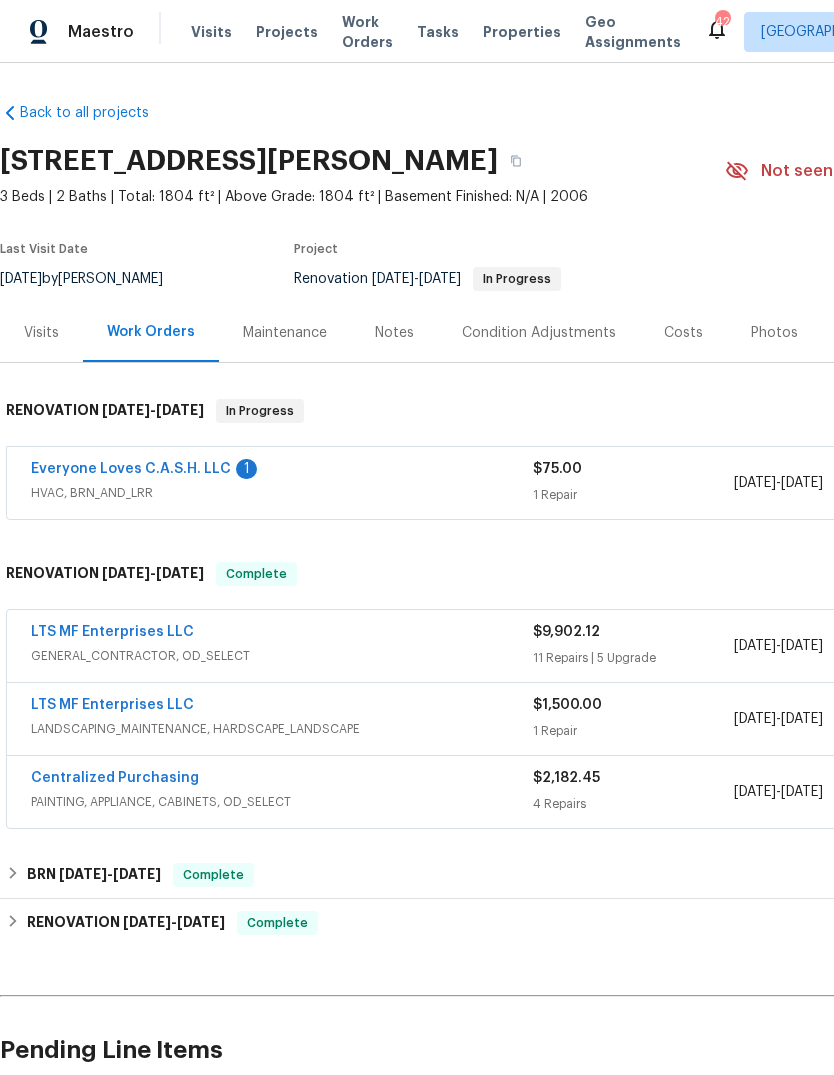 click on "Everyone Loves C.A.S.H. LLC" at bounding box center (131, 469) 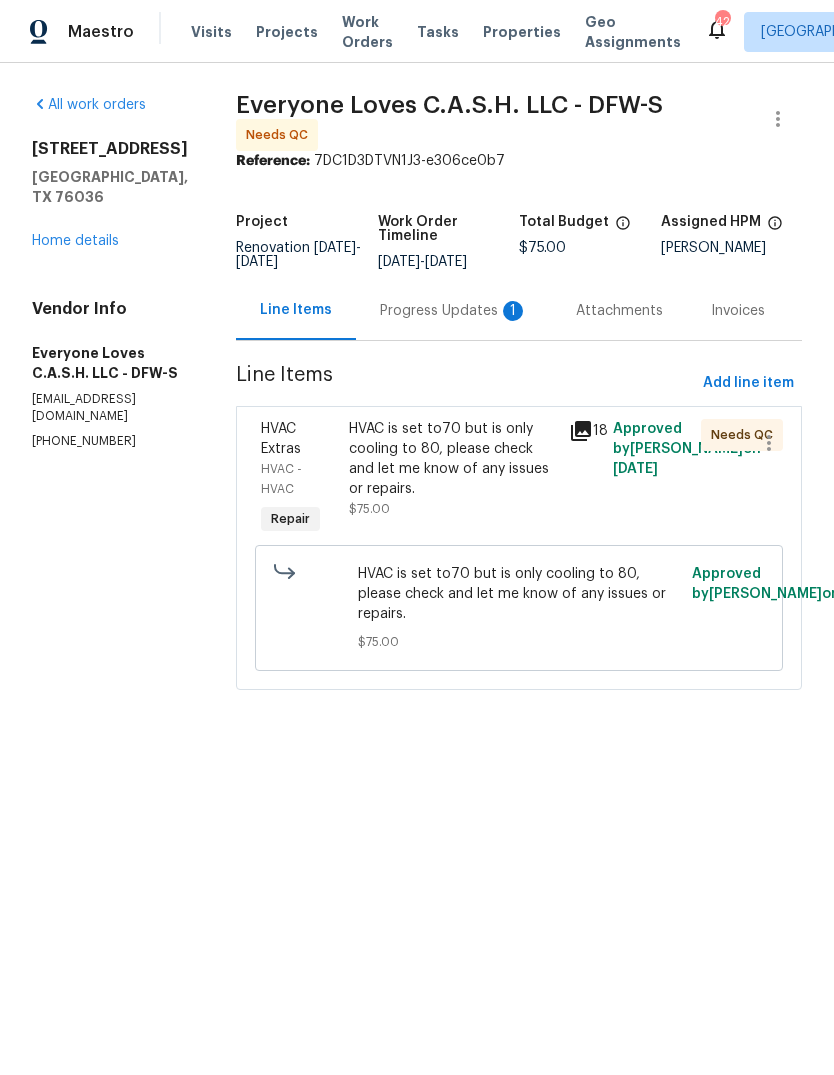 click on "Progress Updates 1" at bounding box center [454, 311] 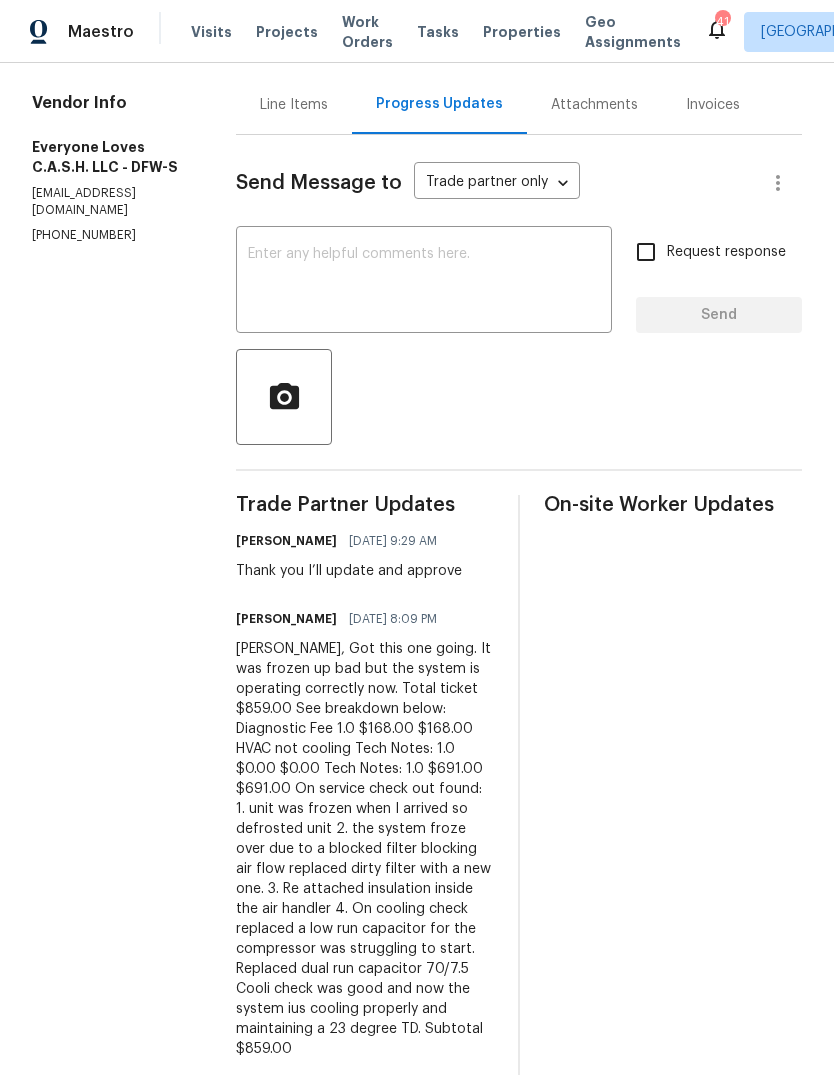scroll, scrollTop: 205, scrollLeft: 0, axis: vertical 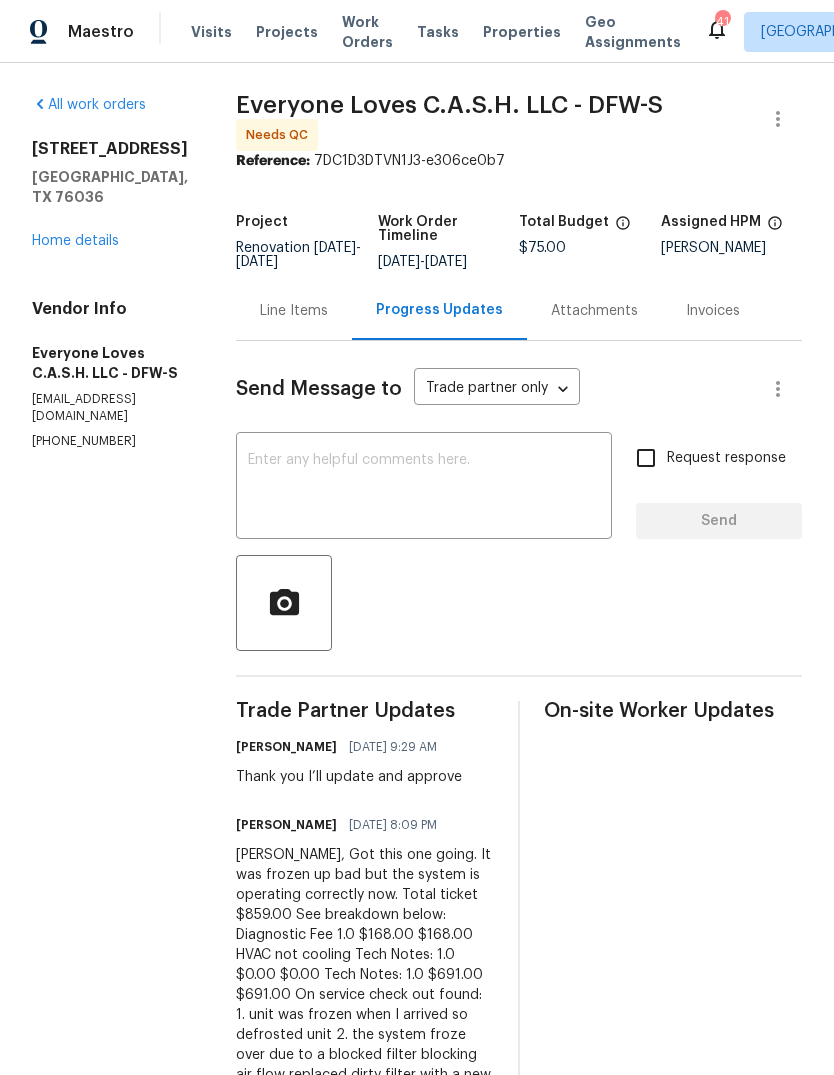 click on "Line Items" at bounding box center [294, 311] 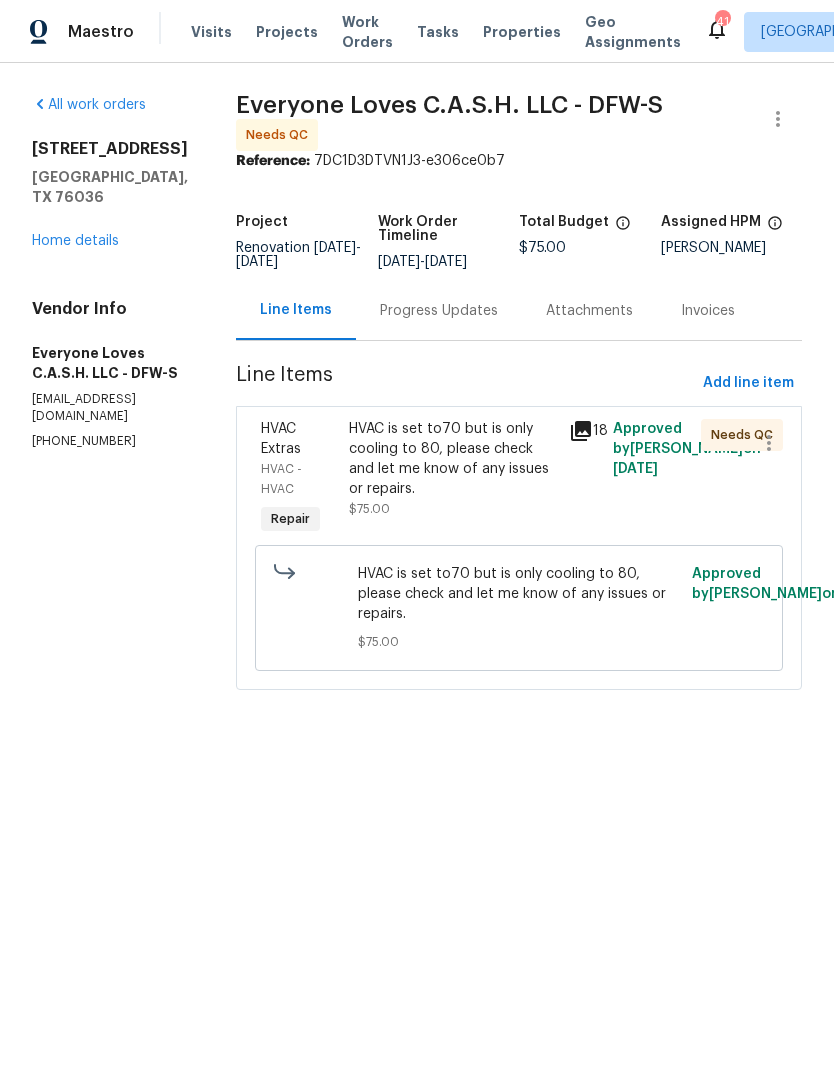 scroll, scrollTop: 0, scrollLeft: 0, axis: both 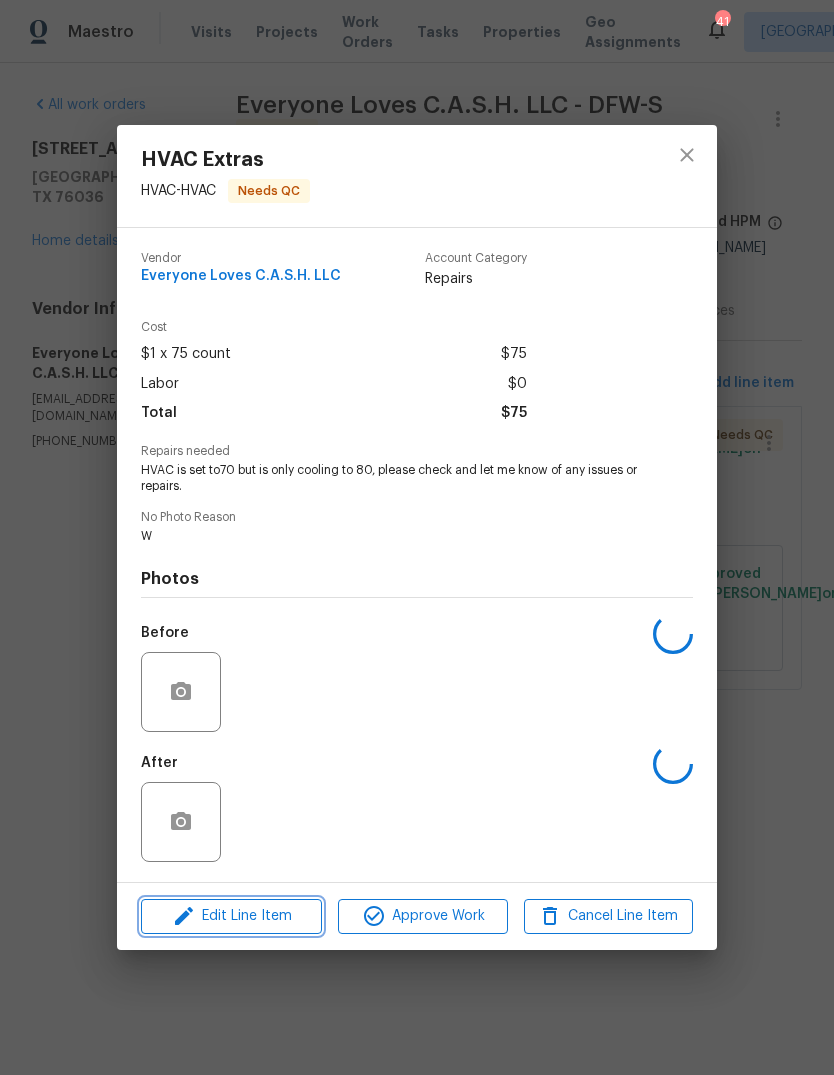 click on "Edit Line Item" at bounding box center (231, 916) 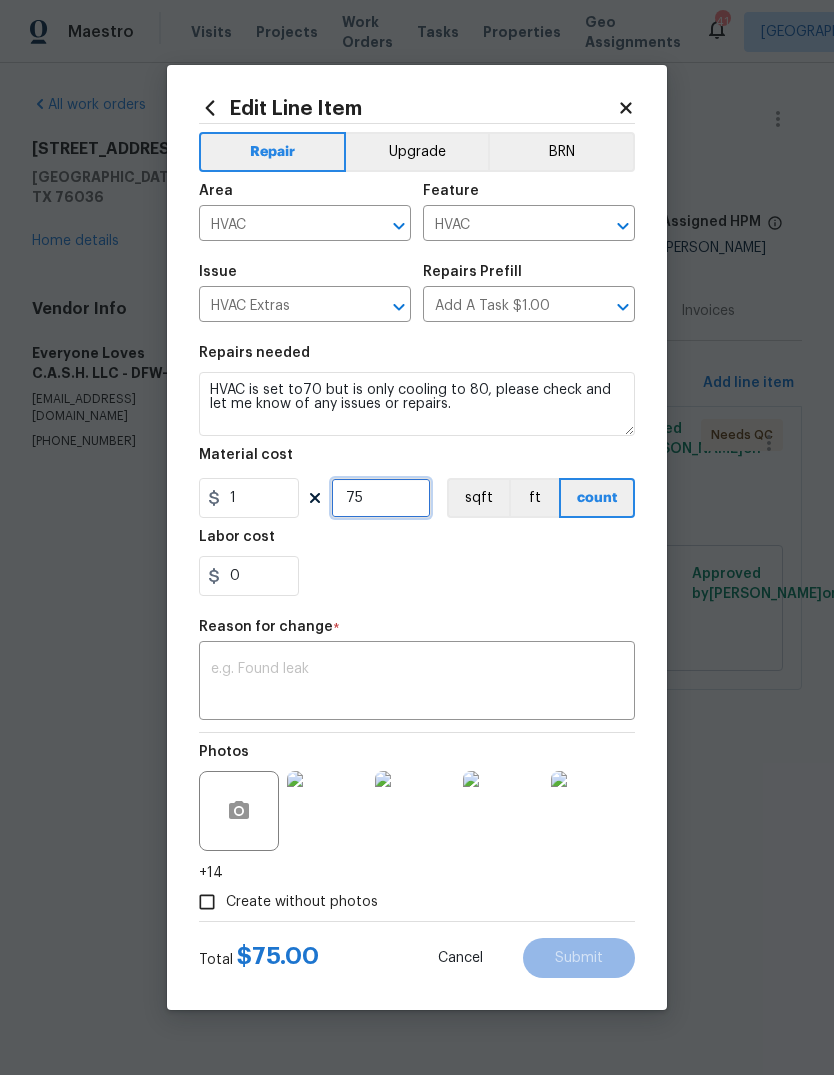 click on "75" at bounding box center [381, 498] 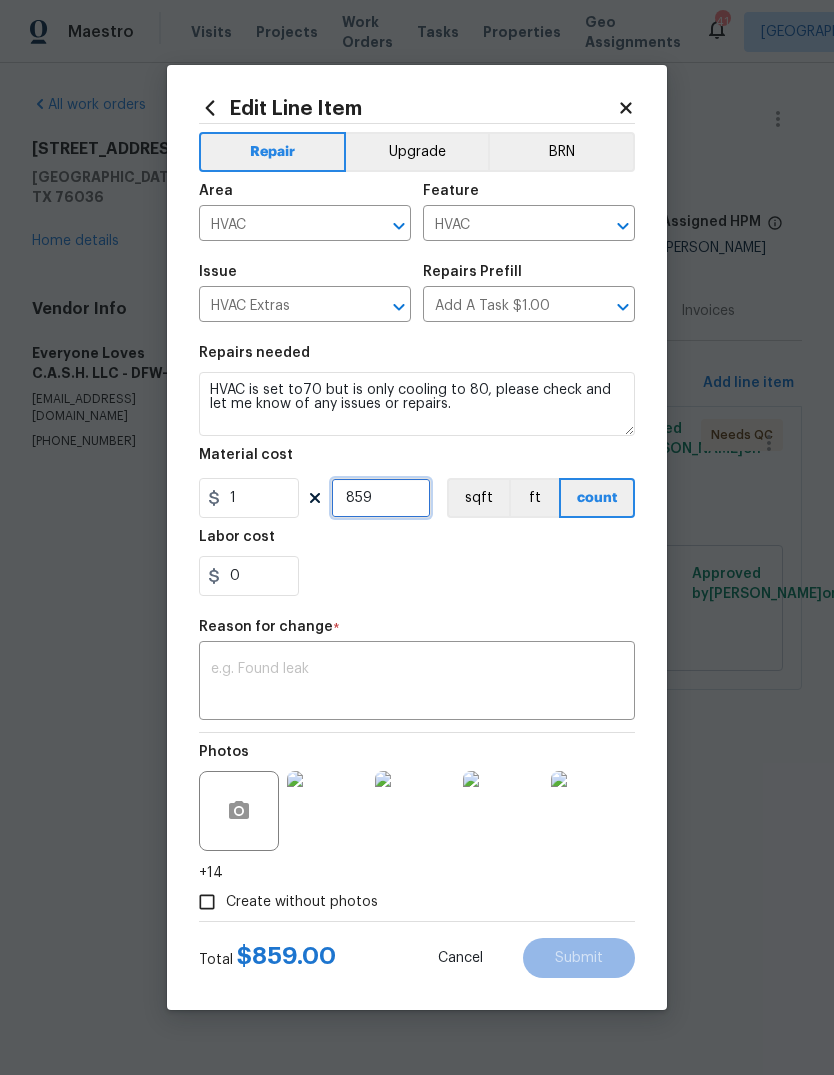 type on "859" 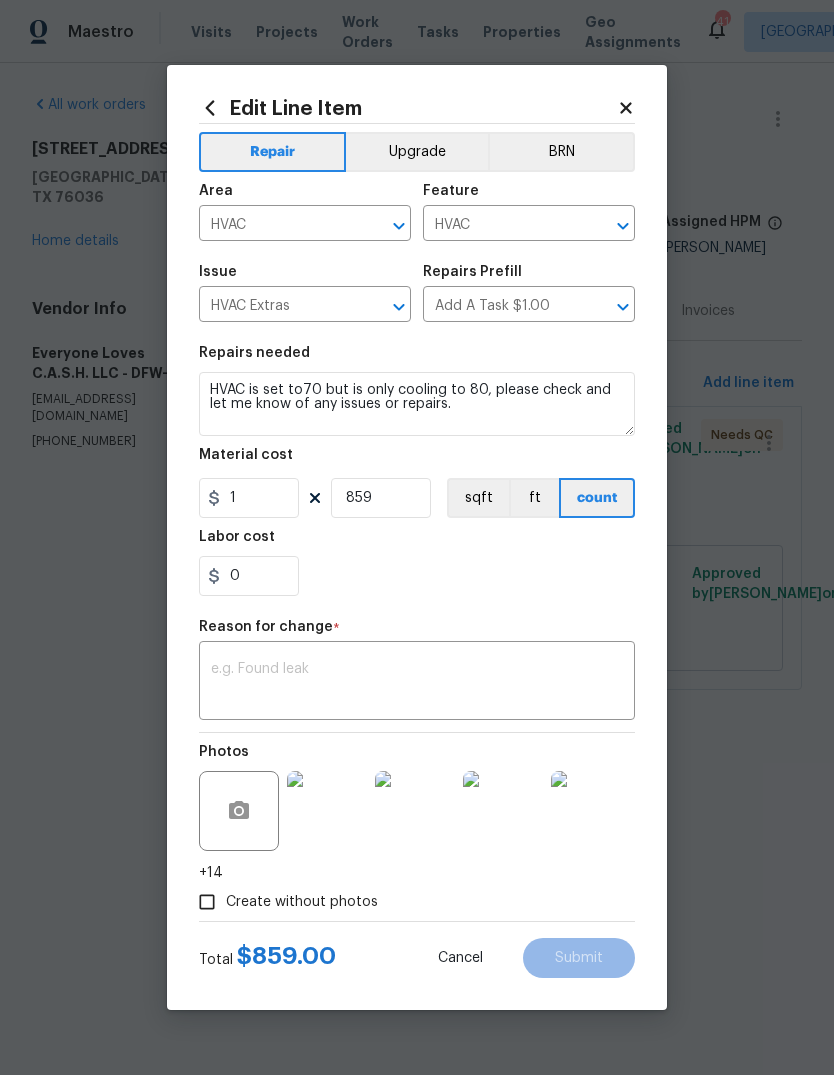 click on "x ​" at bounding box center (417, 683) 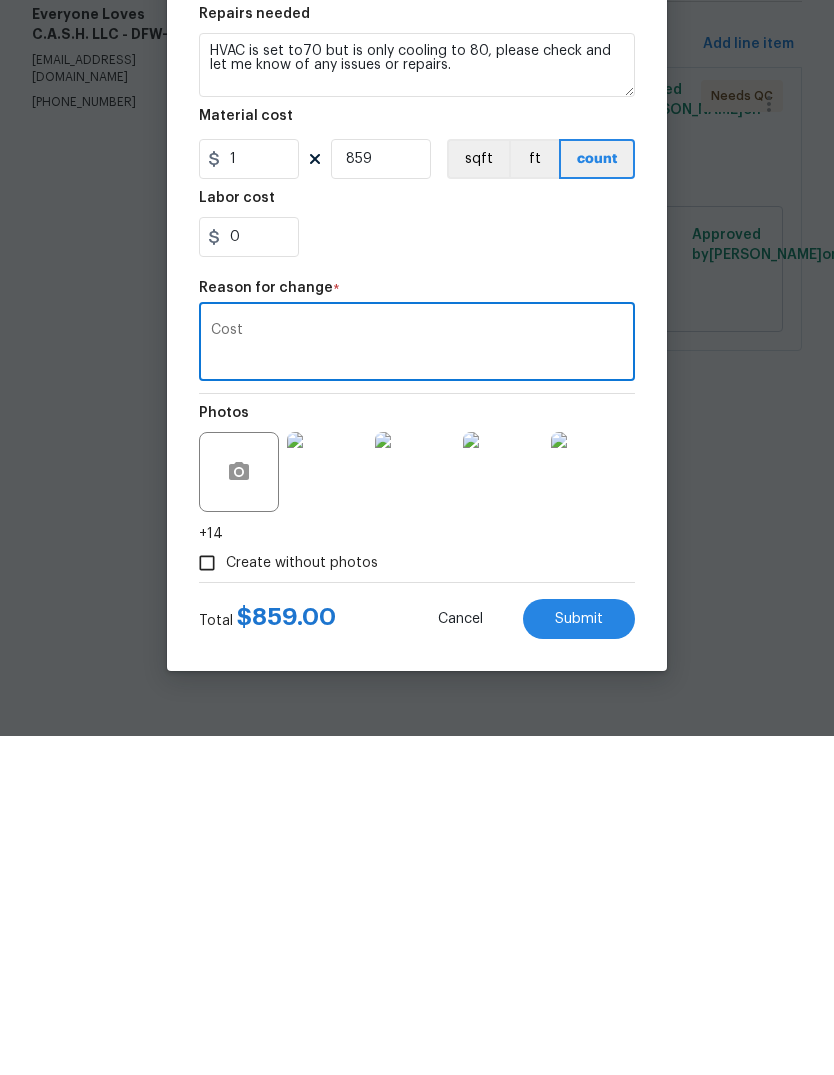 type on "Cost" 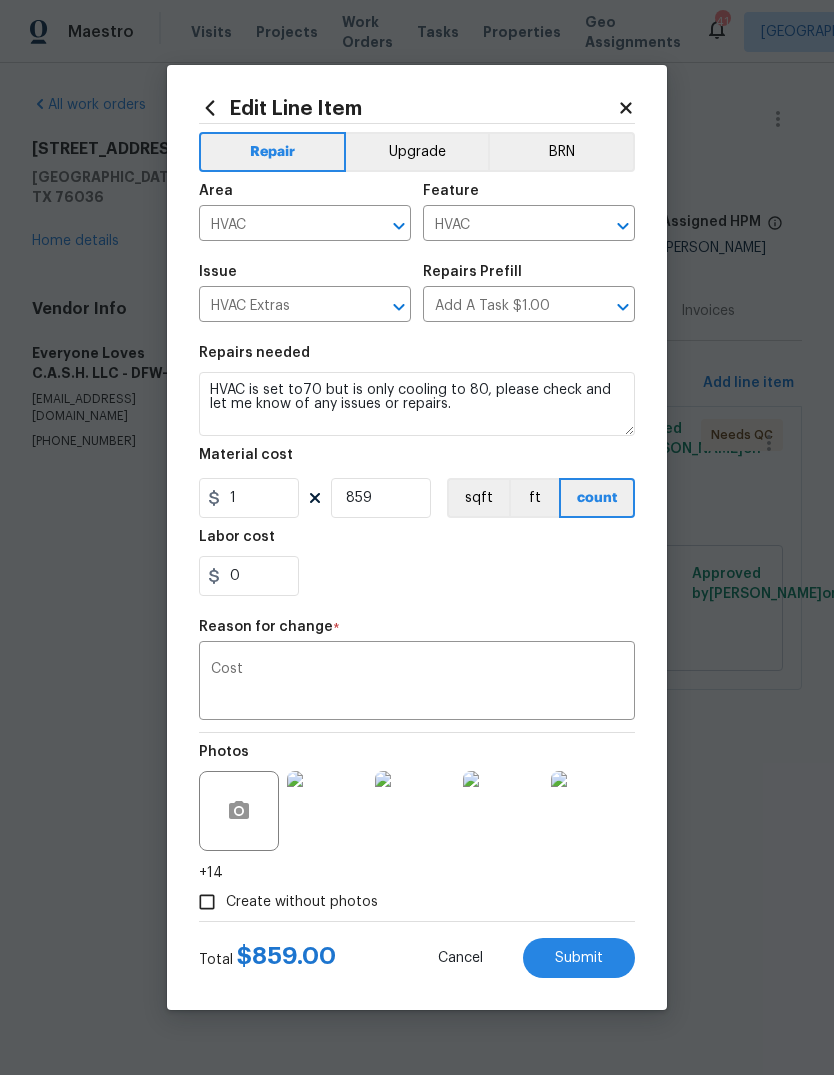 click on "Create without photos" at bounding box center [207, 902] 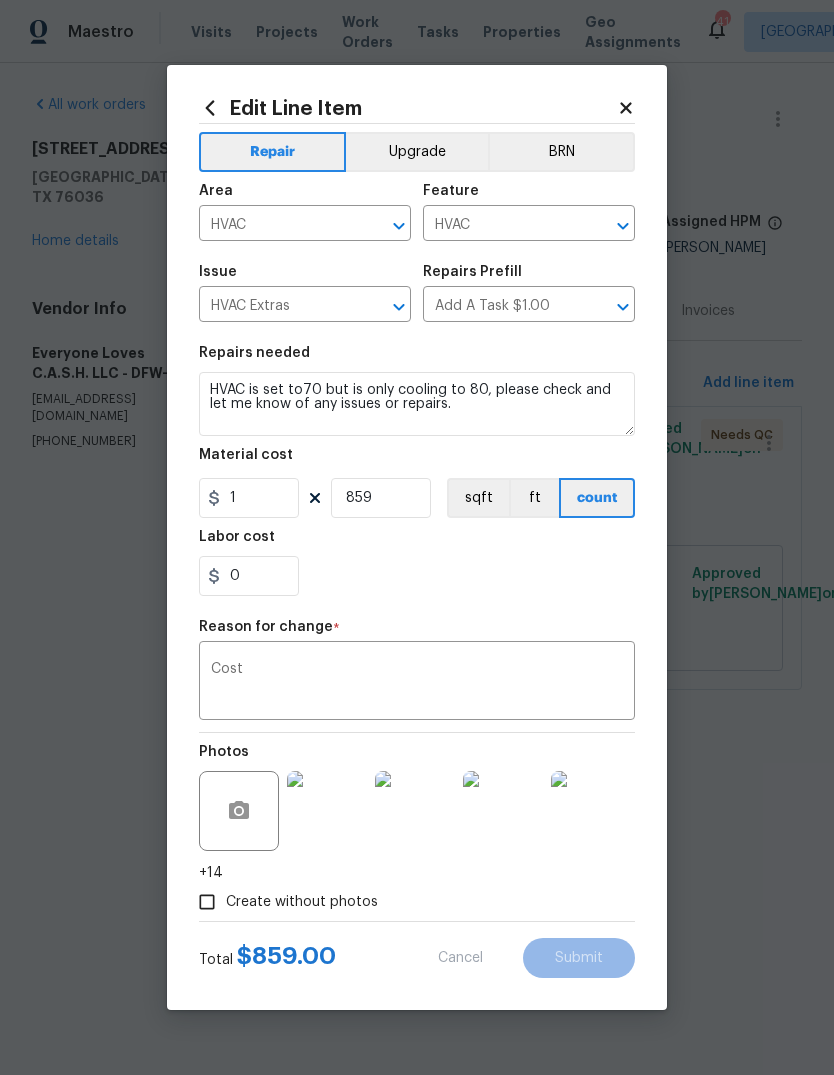 click on "Maestro Visits Projects Work Orders Tasks Properties Geo Assignments 41 [GEOGRAPHIC_DATA] [PERSON_NAME] All work orders [STREET_ADDRESS][PERSON_NAME] Home details Vendor Info Everyone Loves C.A.S.H. LLC - DFW-S [EMAIL_ADDRESS][DOMAIN_NAME] [PHONE_NUMBER] Everyone Loves C.A.S.H. LLC - DFW-S Needs QC Reference:   7DC1D3DTVN1J3-e306ce0b7 Project Renovation   [DATE]  -  [DATE] Work Order Timeline [DATE]  -  [DATE] Total Budget $75.00 Assigned HPM [PERSON_NAME] Line Items Progress Updates Attachments Invoices Line Items Add line item HVAC Extras HVAC - HVAC Repair HVAC is set to70 but is only cooling to 80, please check and let me know of any issues or repairs. $75.00   18 Approved by  [PERSON_NAME]  on   [DATE] Needs QC HVAC is set to70 but is only cooling to 80, please check and let me know of any issues or repairs. $75.00 Approved by  [PERSON_NAME]  on  [DATE]
Edit Line Item Repair Upgrade BRN Area HVAC ​ Feature HVAC ​ Issue HVAC Extras ​ Repairs Prefill Add A Task $1.00 ​ 1 859 ft" at bounding box center (417, 373) 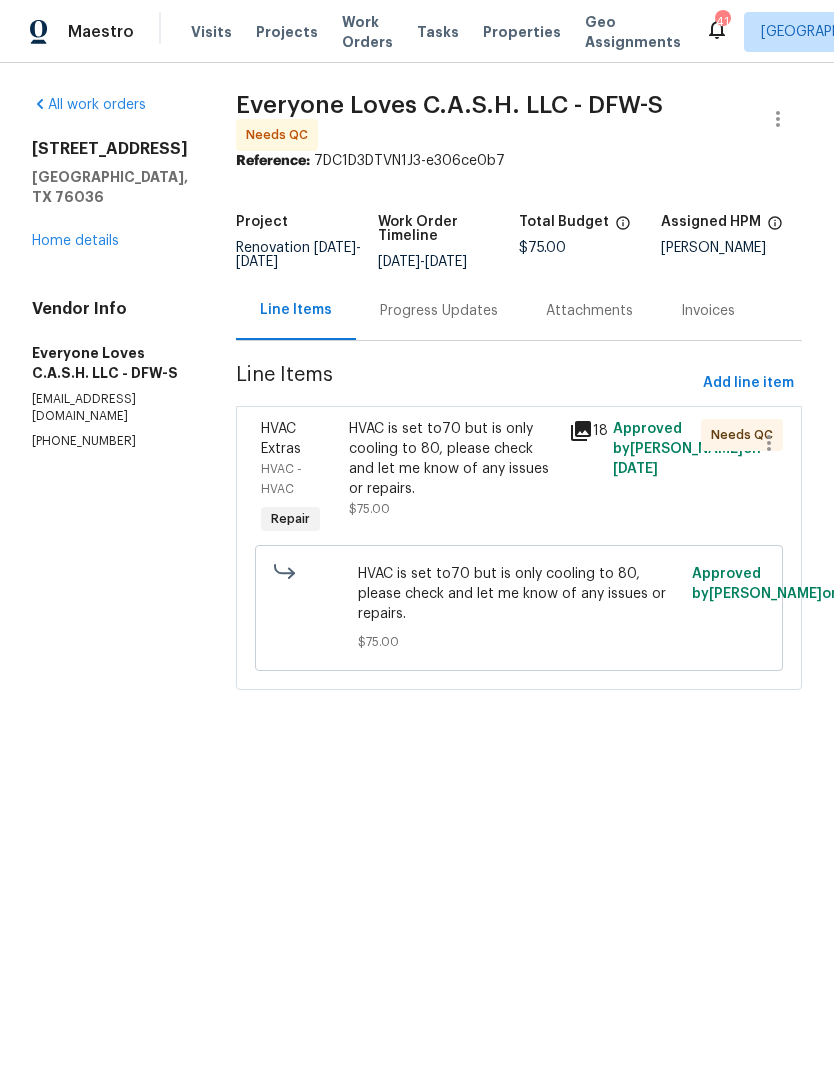 click on "HVAC is set to70 but is only cooling to 80, please check and let me know of any issues or repairs." at bounding box center [453, 459] 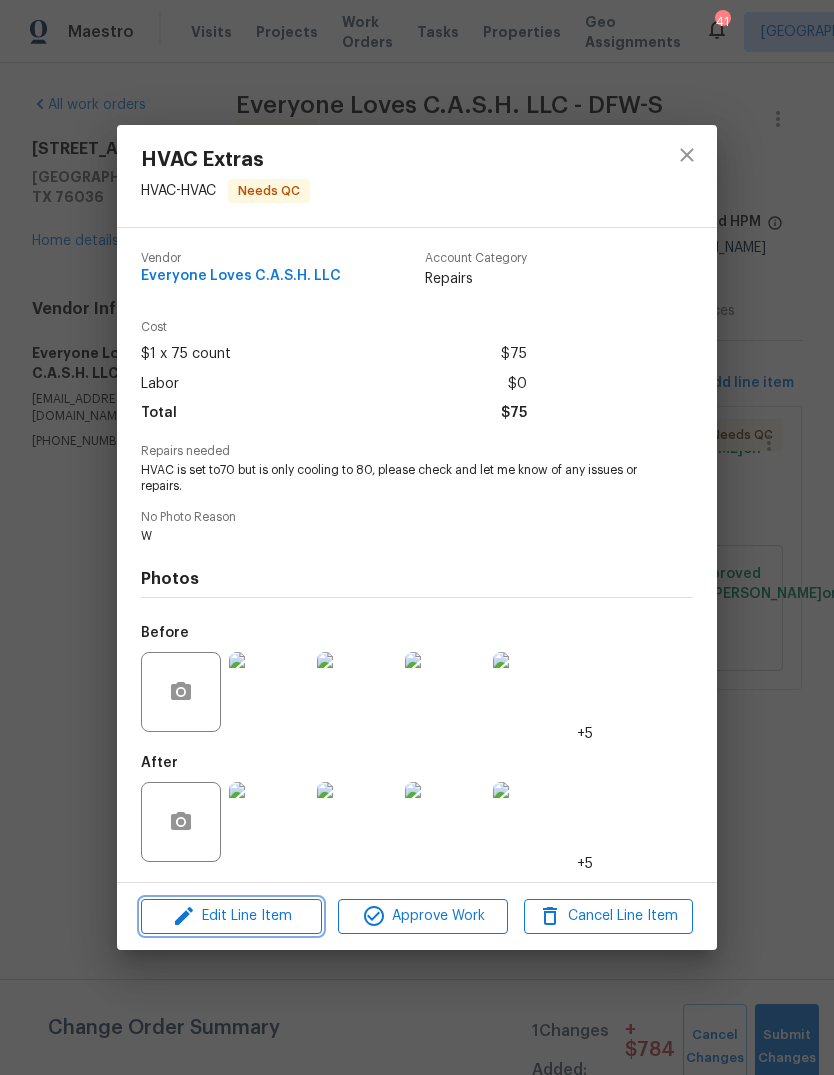 click on "Edit Line Item" at bounding box center [231, 916] 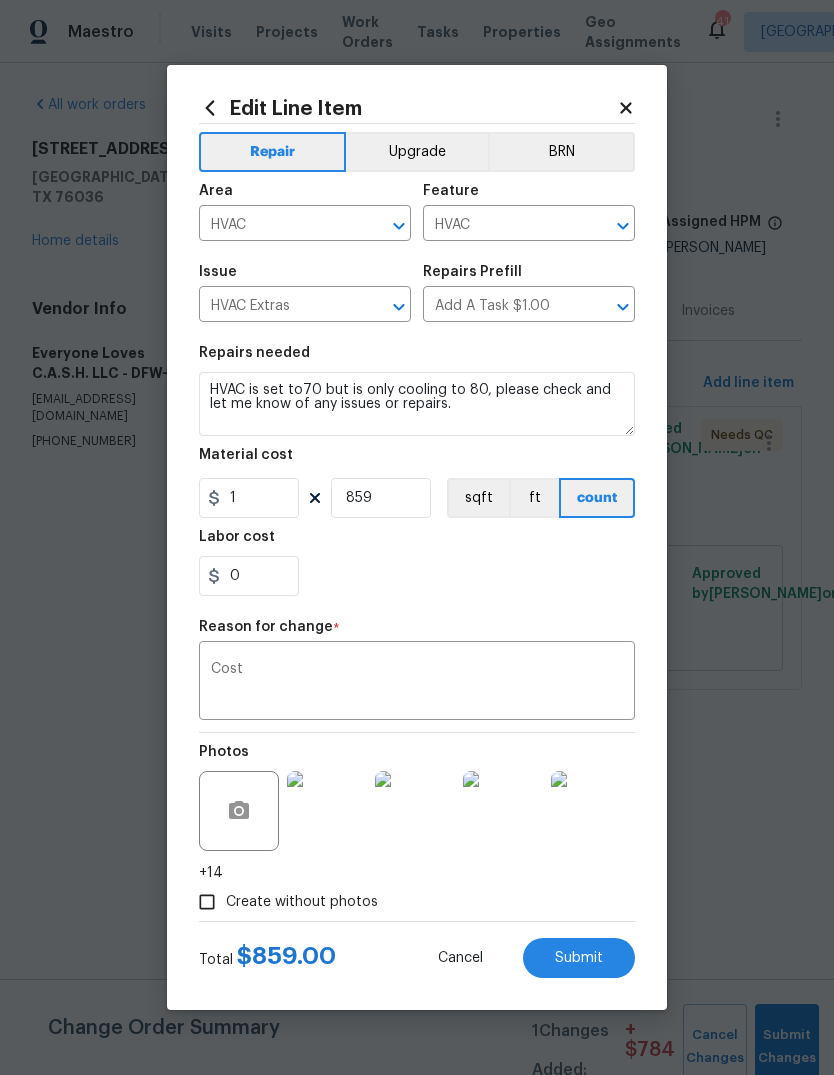 click on "Submit" at bounding box center [579, 958] 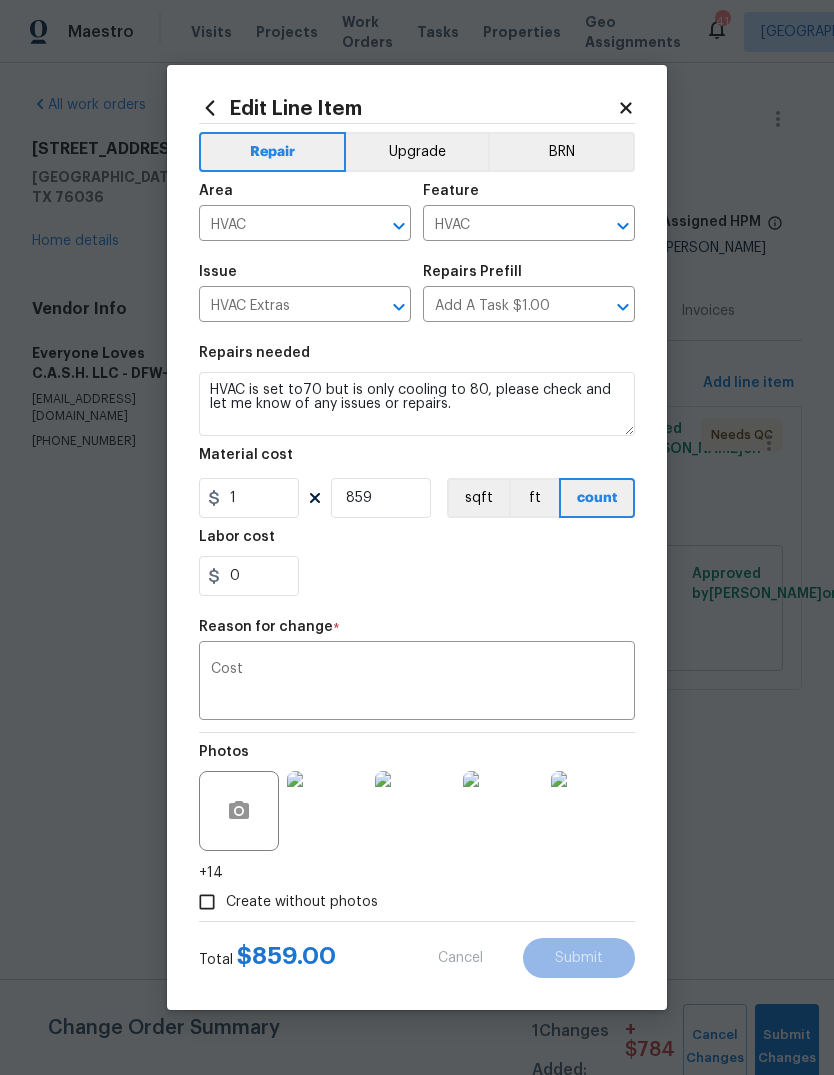 click on "Maestro Visits Projects Work Orders Tasks Properties Geo Assignments 41 [GEOGRAPHIC_DATA] [PERSON_NAME] All work orders [STREET_ADDRESS][PERSON_NAME] Home details Vendor Info Everyone Loves C.A.S.H. LLC - DFW-S [EMAIL_ADDRESS][DOMAIN_NAME] [PHONE_NUMBER] Everyone Loves C.A.S.H. LLC - DFW-S Needs QC Reference:   7DC1D3DTVN1J3-e306ce0b7 Project Renovation   [DATE]  -  [DATE] Work Order Timeline [DATE]  -  [DATE] Total Budget $75.00 Assigned HPM [PERSON_NAME] Line Items Progress Updates Attachments Invoices Line Items Add line item HVAC Extras HVAC - HVAC Repair HVAC is set to70 but is only cooling to 80, please check and let me know of any issues or repairs. $75.00   18 Approved by  [PERSON_NAME]  on   [DATE] Needs QC HVAC is set to70 but is only cooling to 80, please check and let me know of any issues or repairs. $75.00 Approved by  [PERSON_NAME]  on  [DATE] Change Order Summary 1  Changes Added: + $ 784 Cancel Changes Submit Changes
Edit Line Item Repair Upgrade BRN Area HVAC ​ Feature" at bounding box center (417, 373) 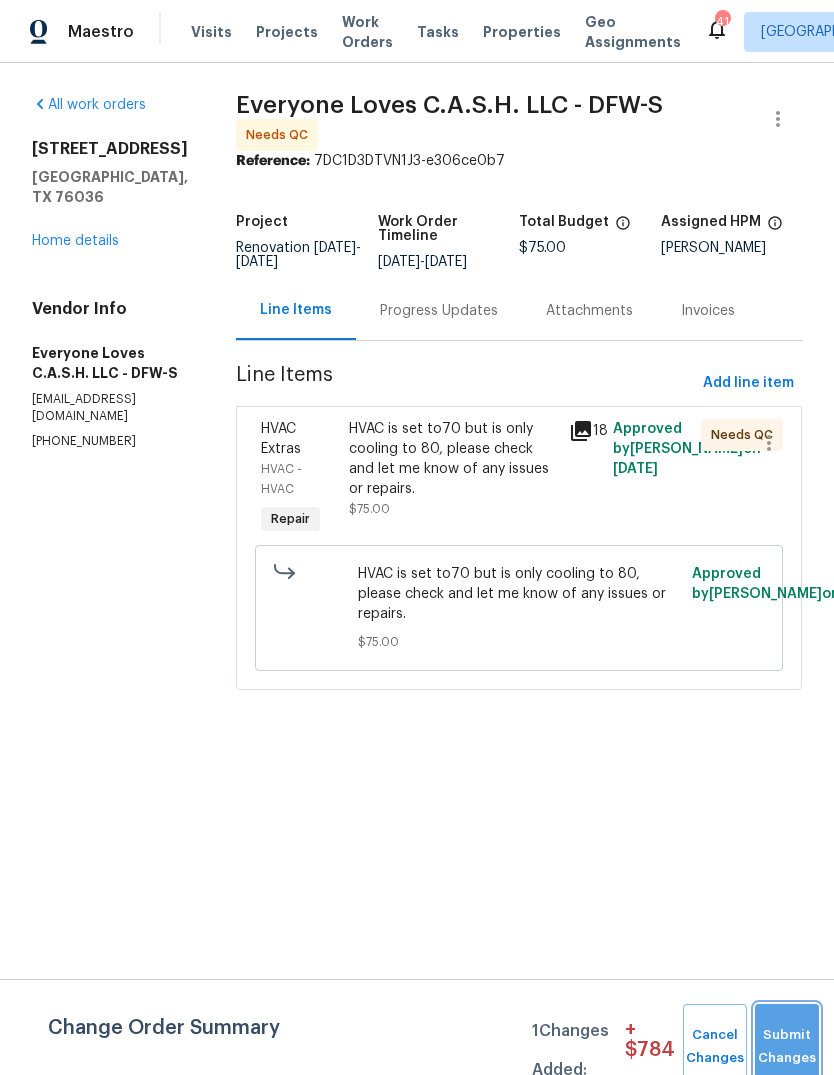 click on "Submit Changes" at bounding box center (787, 1047) 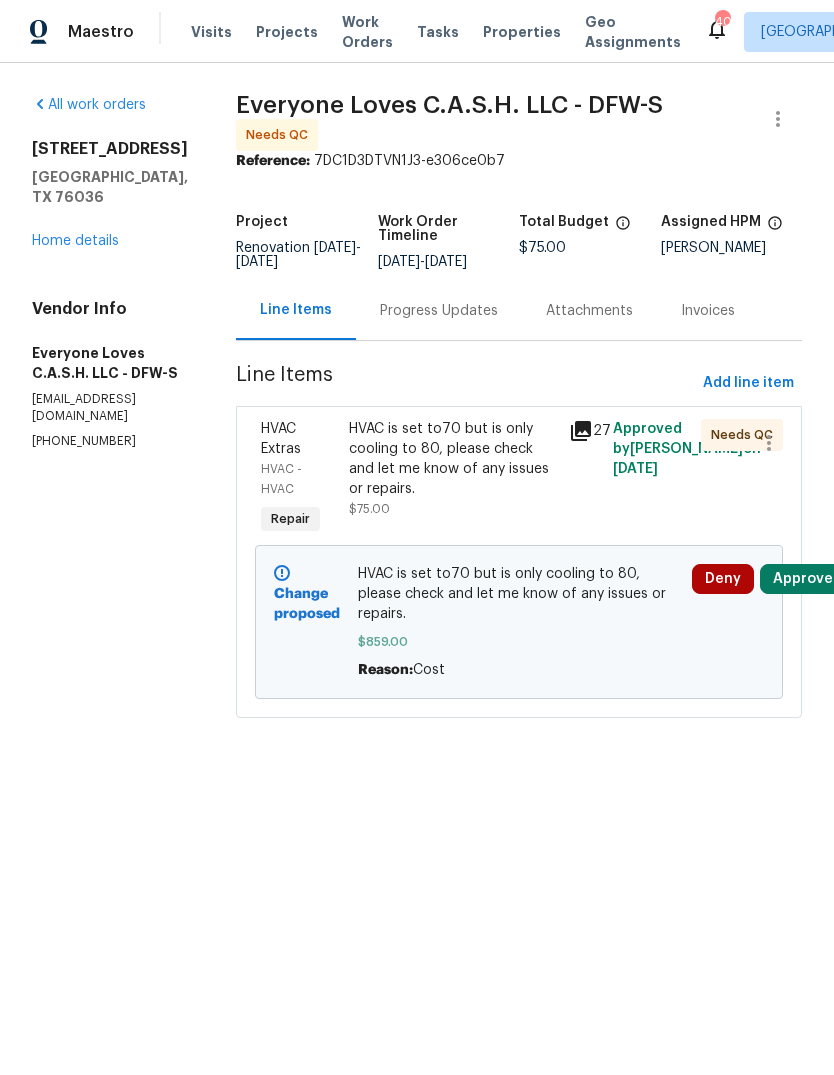 click on "Home details" at bounding box center [75, 241] 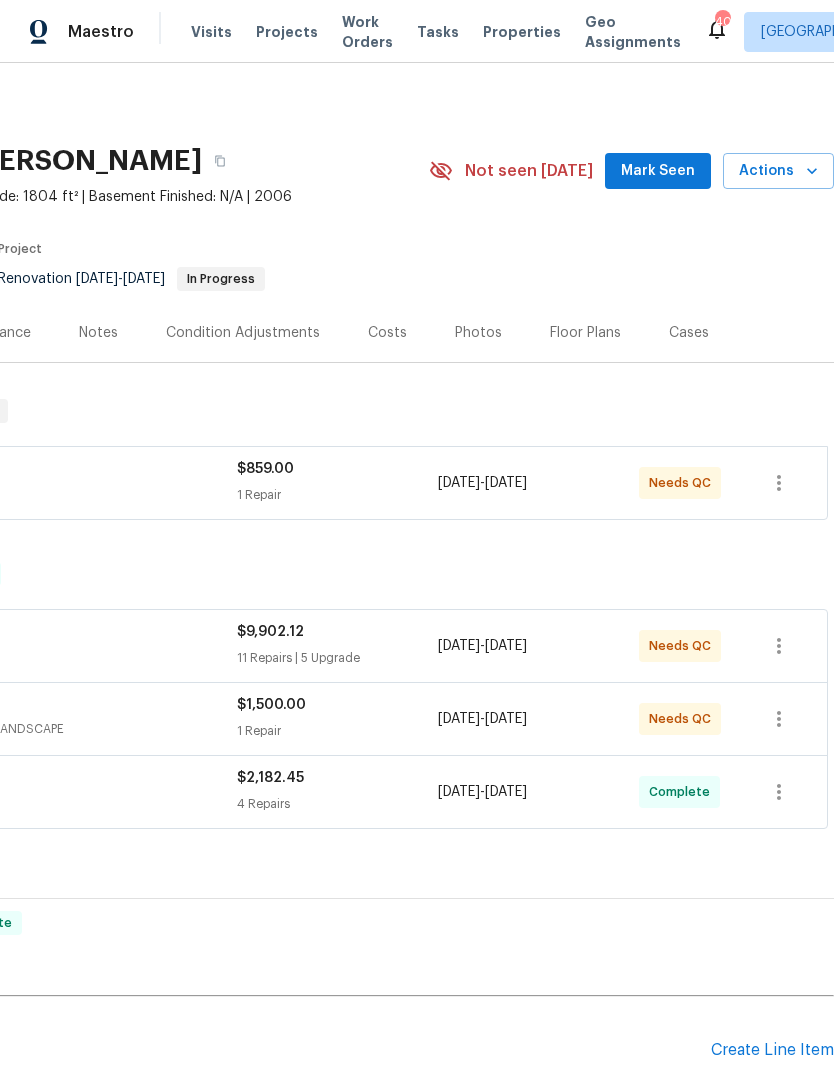 scroll, scrollTop: 0, scrollLeft: 296, axis: horizontal 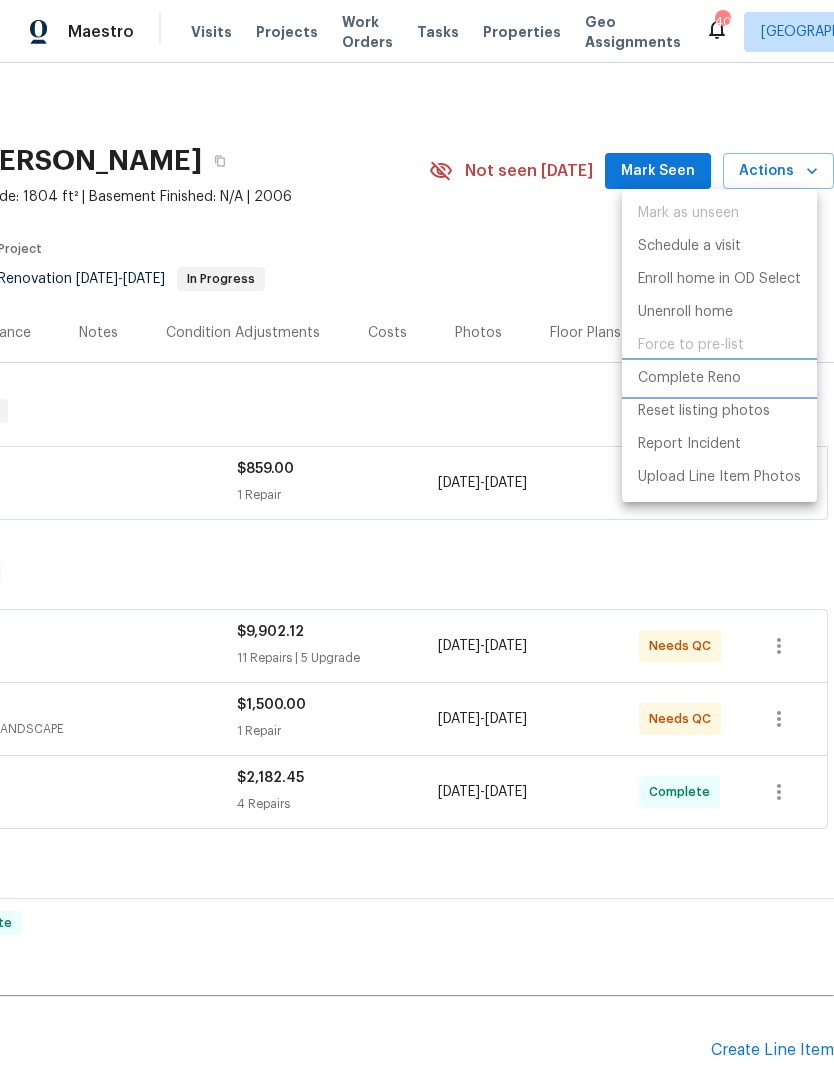 click on "Complete Reno" at bounding box center (689, 378) 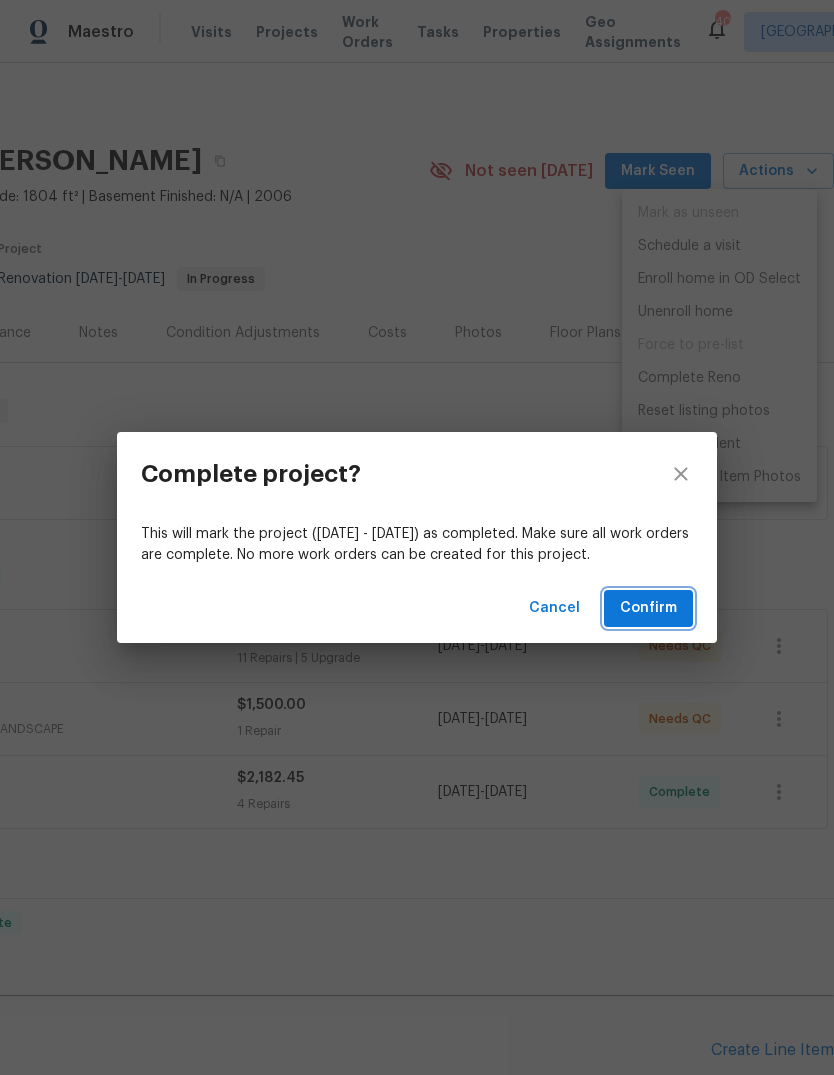 click on "Confirm" at bounding box center (648, 608) 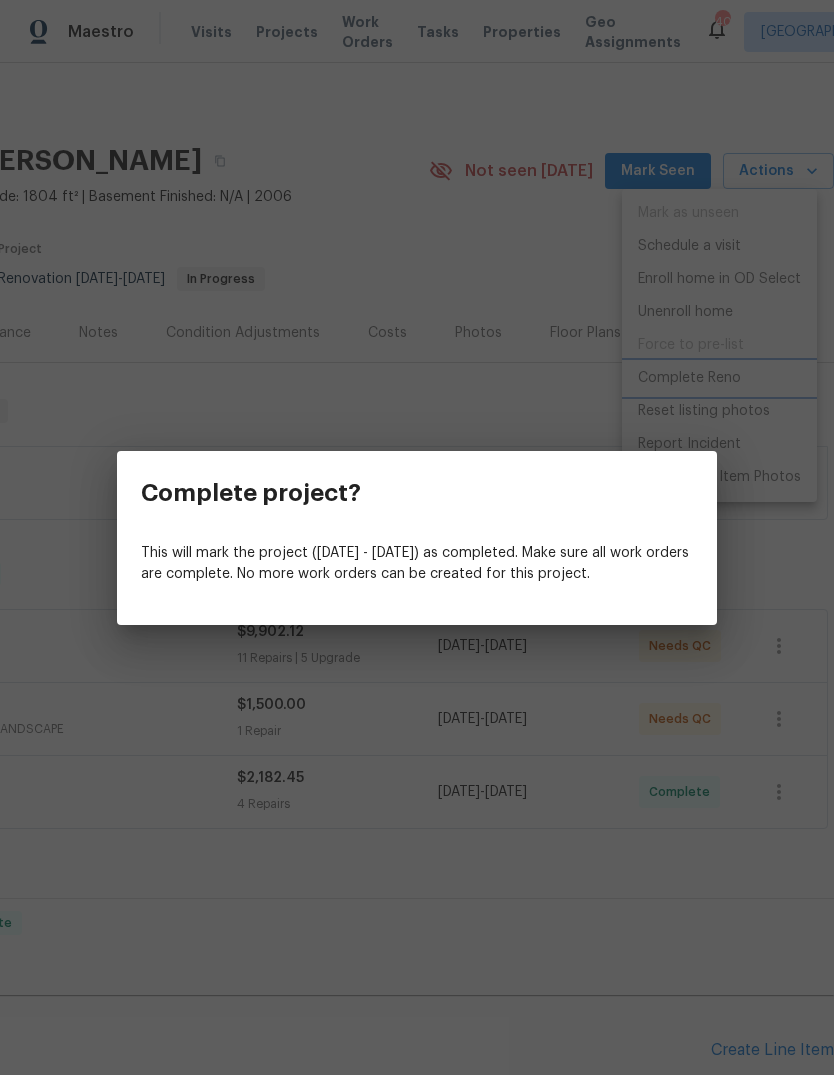 click on "Complete project? This will mark the project ([DATE] - [DATE]) as completed.
Make sure all work orders are complete.
No more work orders can be created for this project." at bounding box center (417, 537) 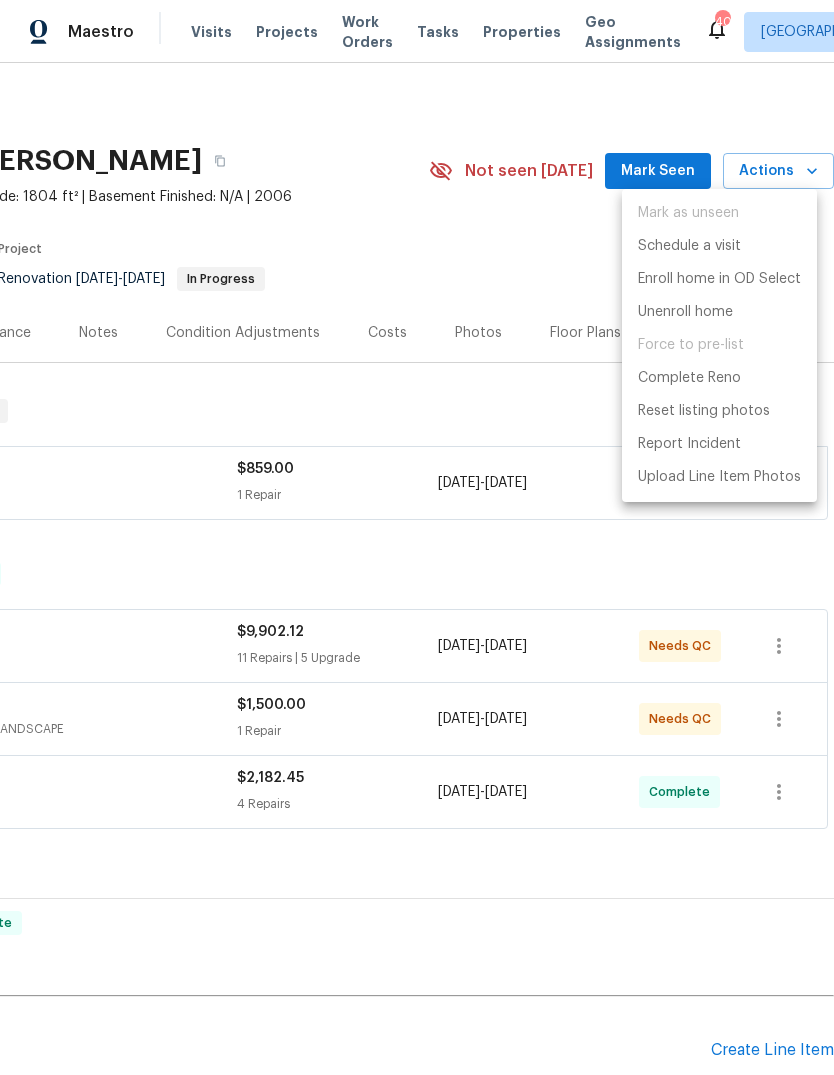 click at bounding box center [417, 537] 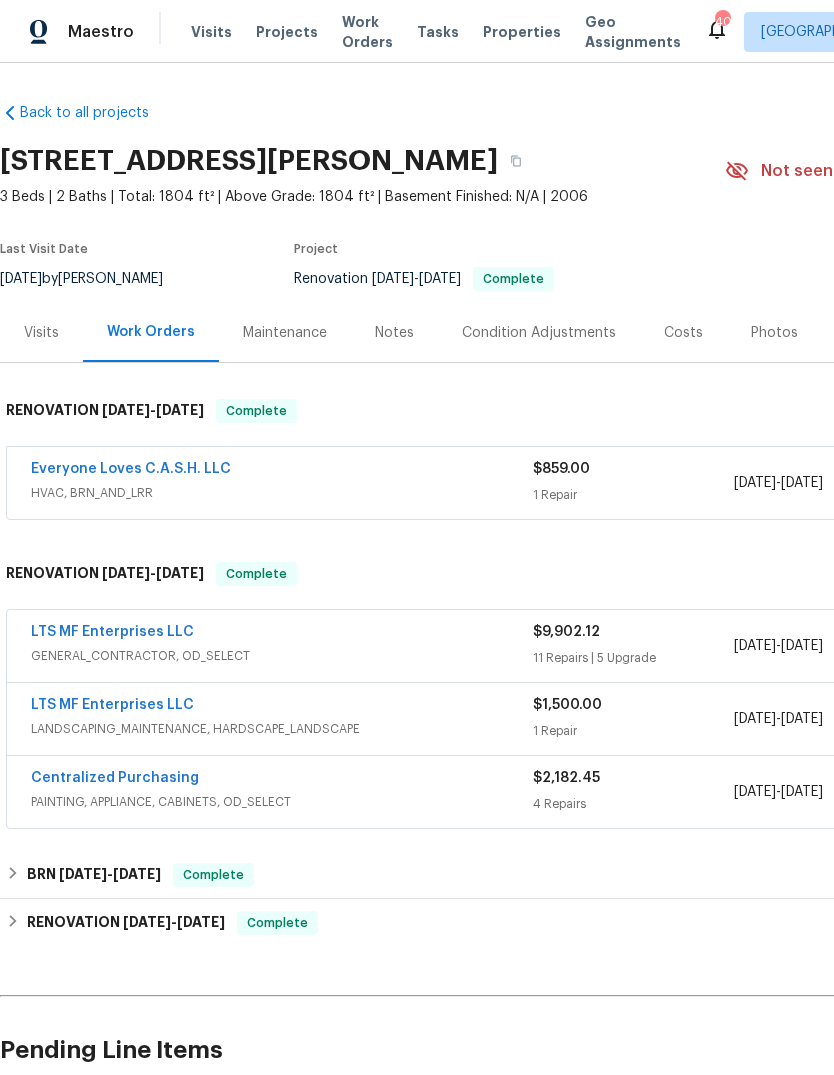 scroll, scrollTop: 0, scrollLeft: 0, axis: both 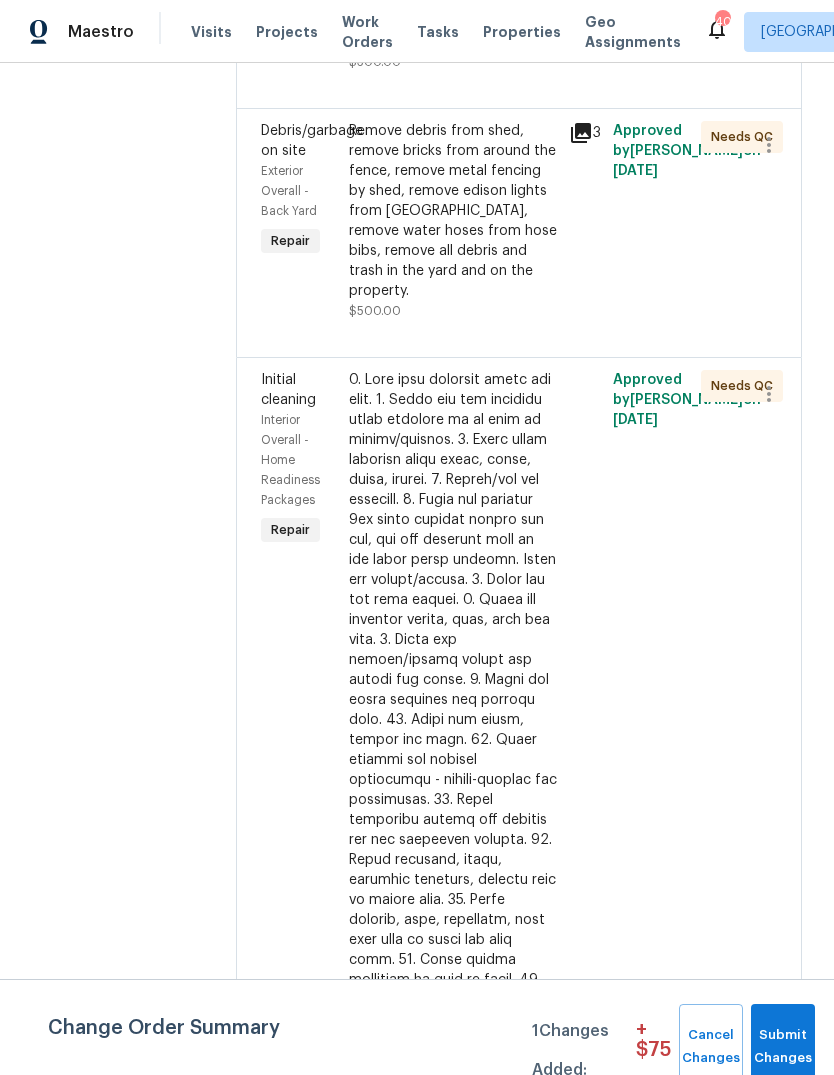 click on "Maestro Visits Projects Work Orders Tasks Properties Geo Assignments 40 [GEOGRAPHIC_DATA] [PERSON_NAME] All work orders [STREET_ADDRESS][PERSON_NAME] Home details Vendor Info LTS MF Enterprises LLC - DFW [EMAIL_ADDRESS][DOMAIN_NAME] [PHONE_NUMBER] LTS MF Enterprises LLC - DFW Needs QC Reference:   7DC1D3DTVN1J3-e2b4d6754 Project Renovation   [DATE]  -  [DATE] Work Order Timeline [DATE]  -  [DATE] Total Budget $9,902.12 Assigned HPM [PERSON_NAME] Line Items Progress Updates Attachments Invoices Line Items Add line item Appliance Install Kitchen - Appliances Repair Remove the existing venthood and replace it with a new venthood (vented)provided by OD. Ensure that all connections are secure, properly function without fault and meet the manufactures specifications. Haul away and dispose of the old unit properly. $45.00   1 Approved by  Refurby System User  on   [DATE] Needs QC Cabinet Hardware Kitchen - Cabinets Upgrade #sala - Replace cabinet hardware with new hinges and pulls. HPM to provide specs $300.00   1  on" at bounding box center (417, 537) 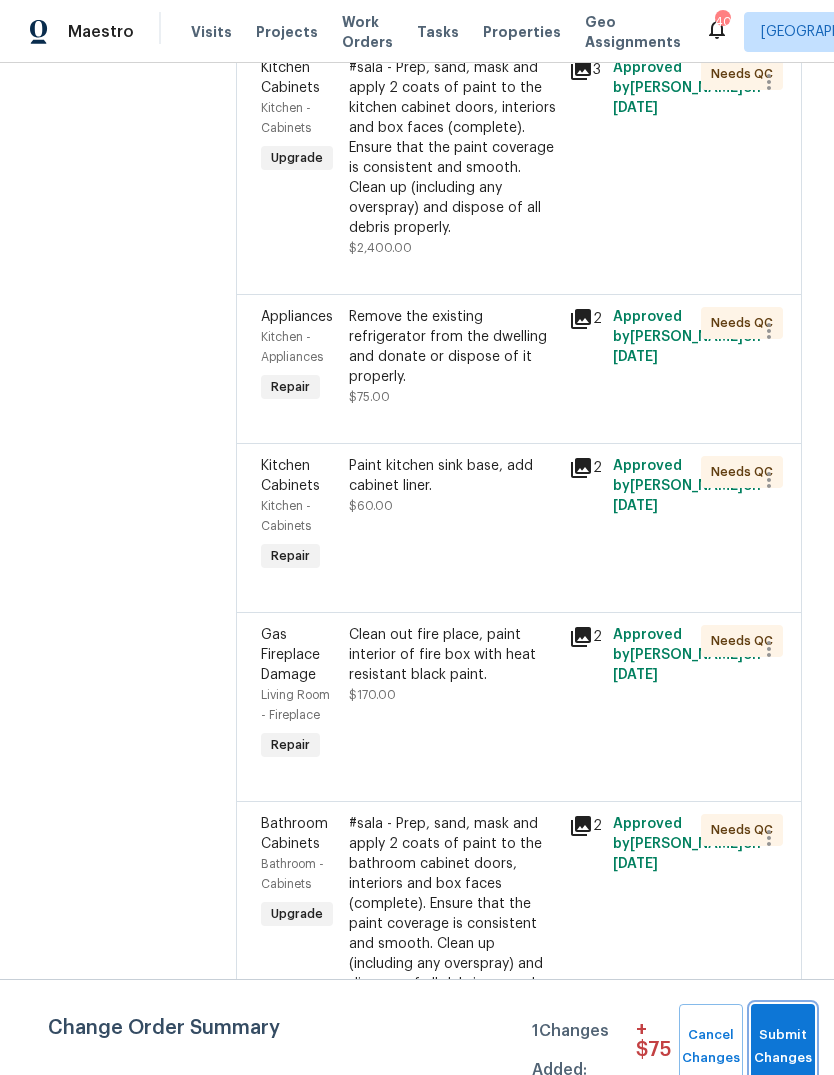 click on "Submit Changes" at bounding box center [783, 1047] 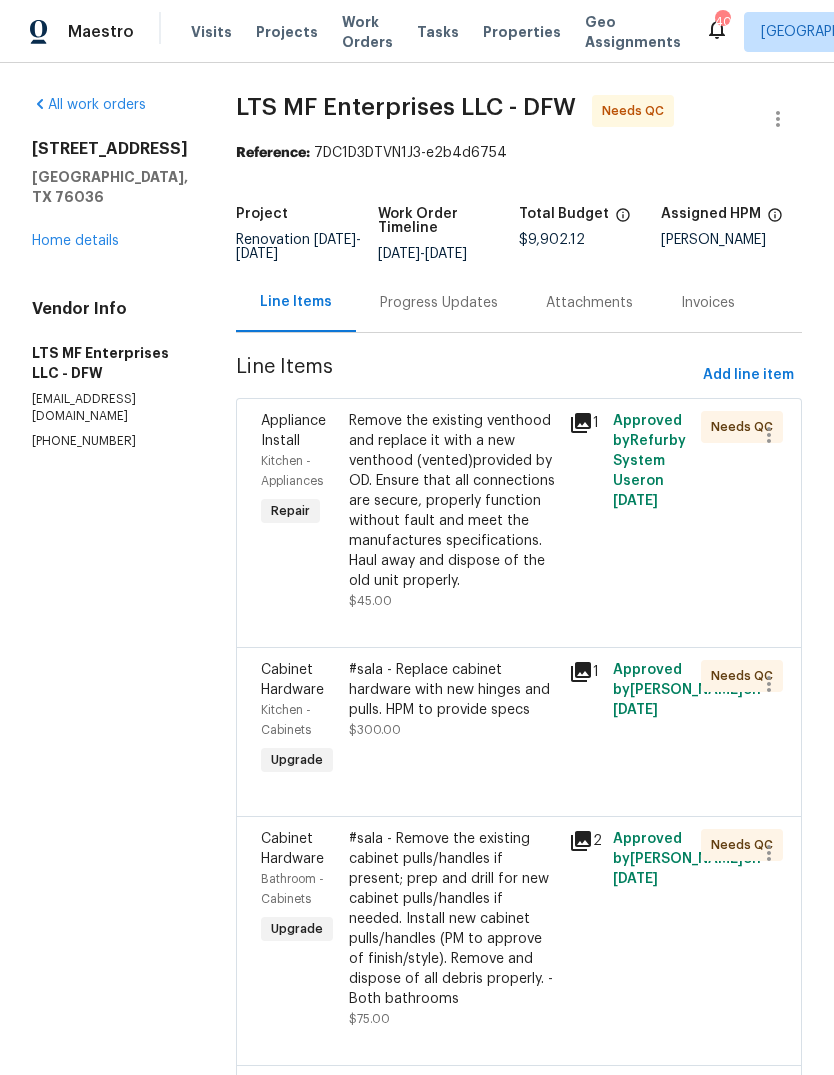 scroll, scrollTop: 0, scrollLeft: 0, axis: both 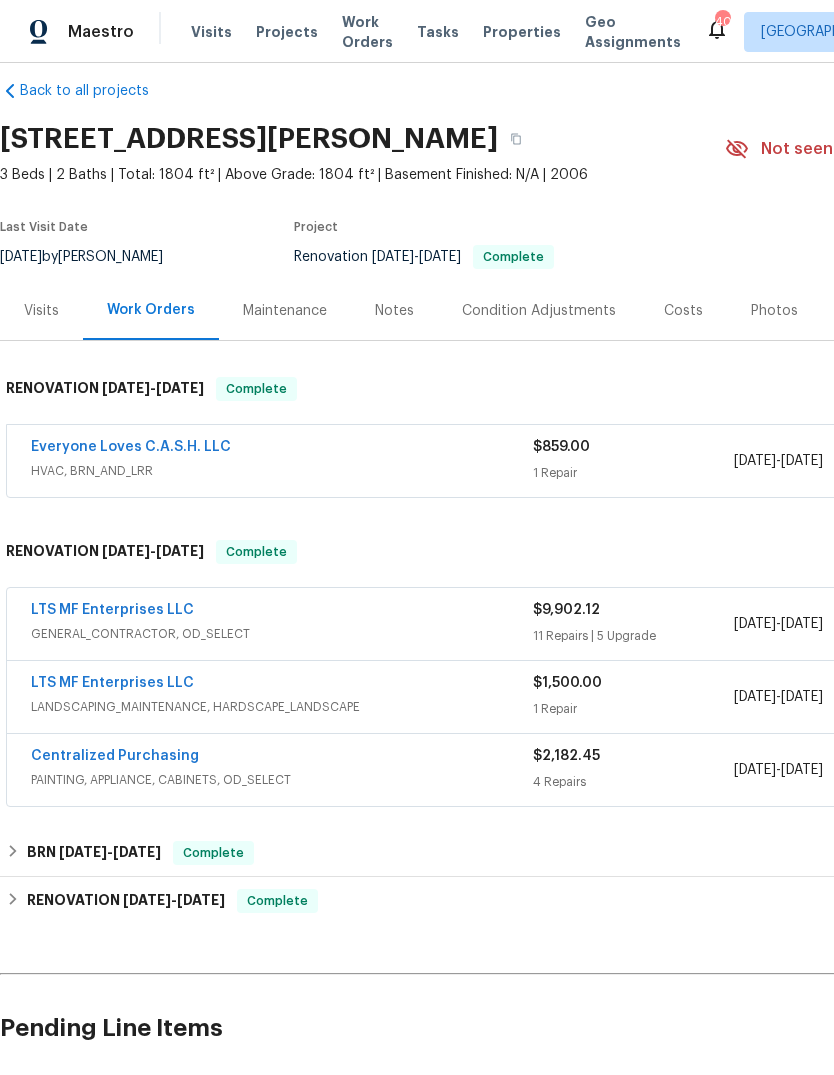 click on "Everyone Loves C.A.S.H. LLC" at bounding box center (131, 447) 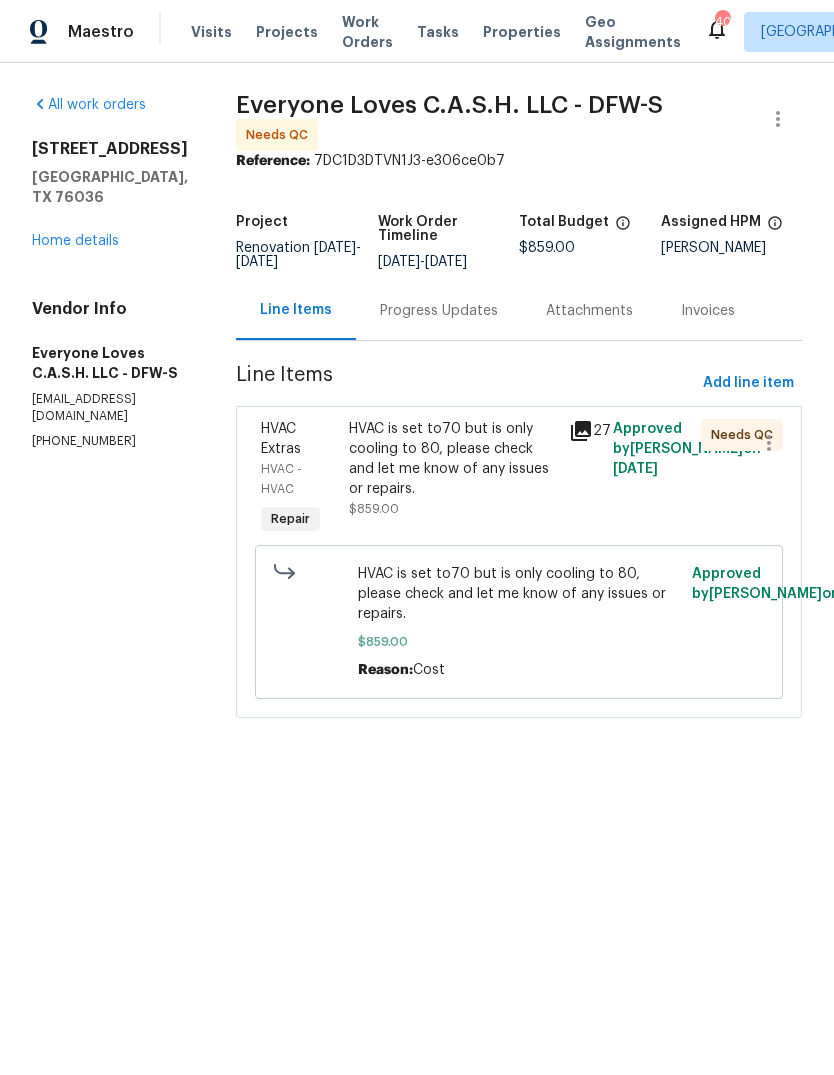 click on "HVAC is set to70 but is only cooling to 80, please check and let me know of any issues or repairs. $859.00" at bounding box center [453, 469] 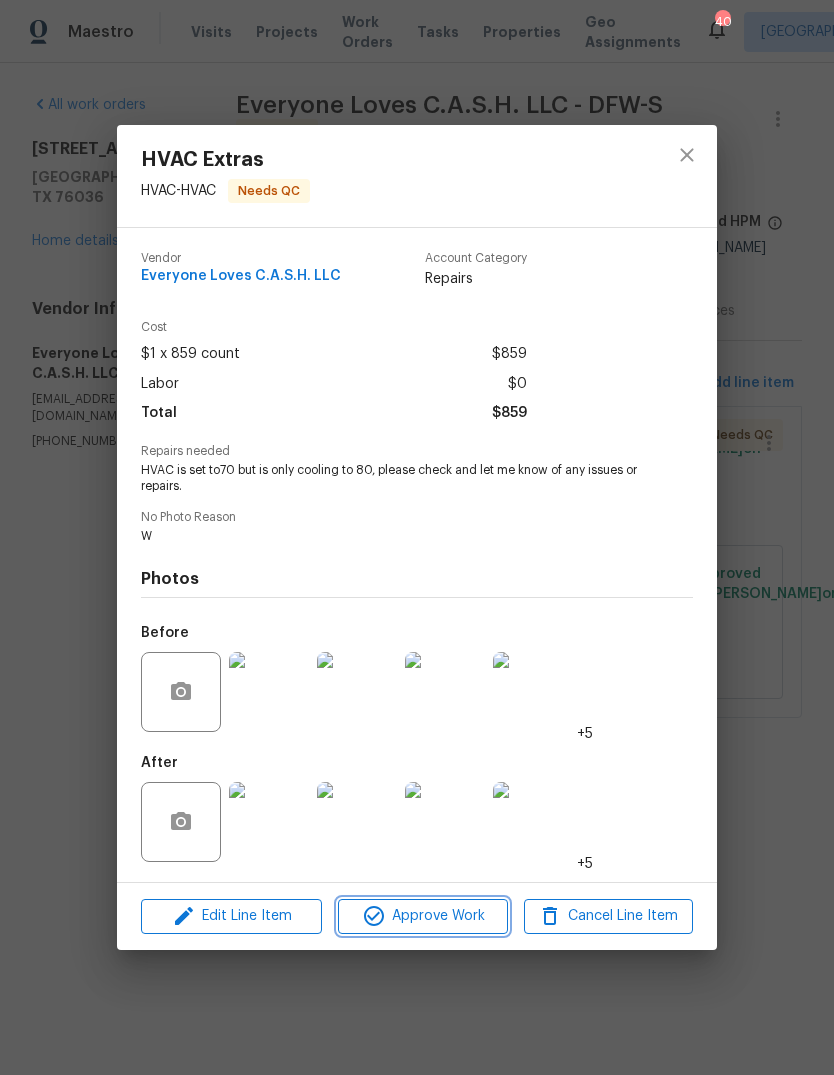 click on "Approve Work" at bounding box center (422, 916) 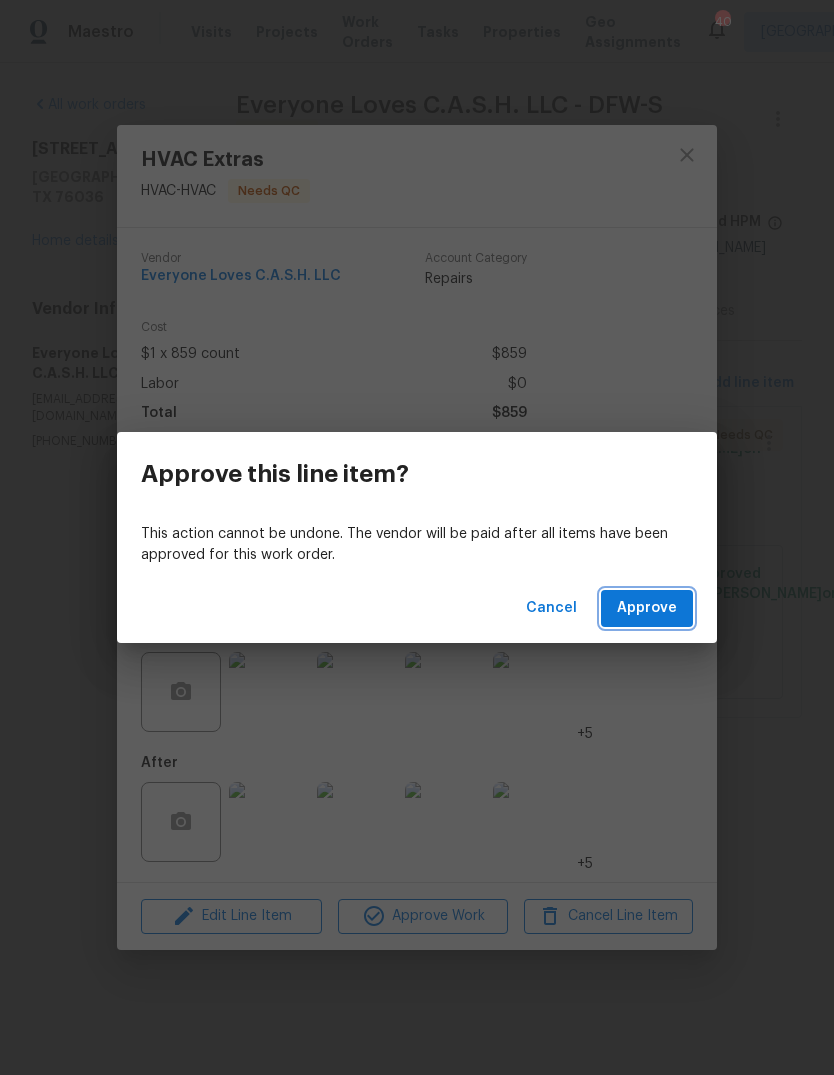 click on "Approve" at bounding box center [647, 608] 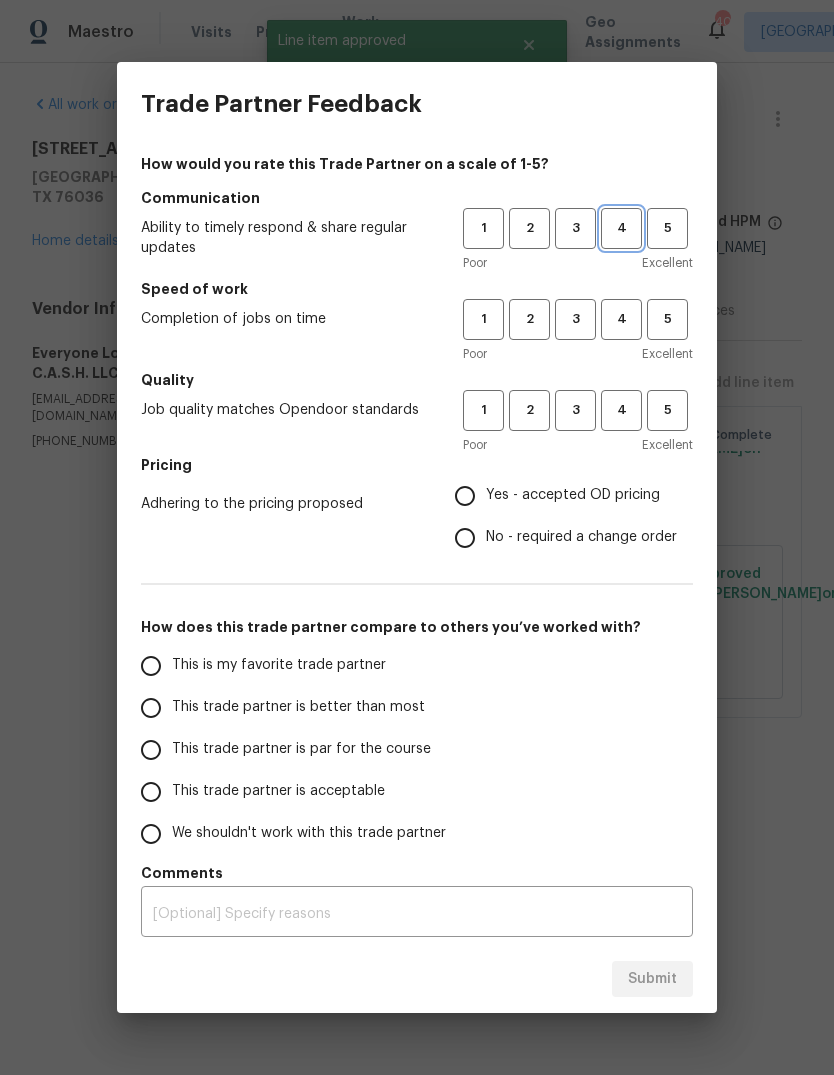 click on "4" at bounding box center [621, 228] 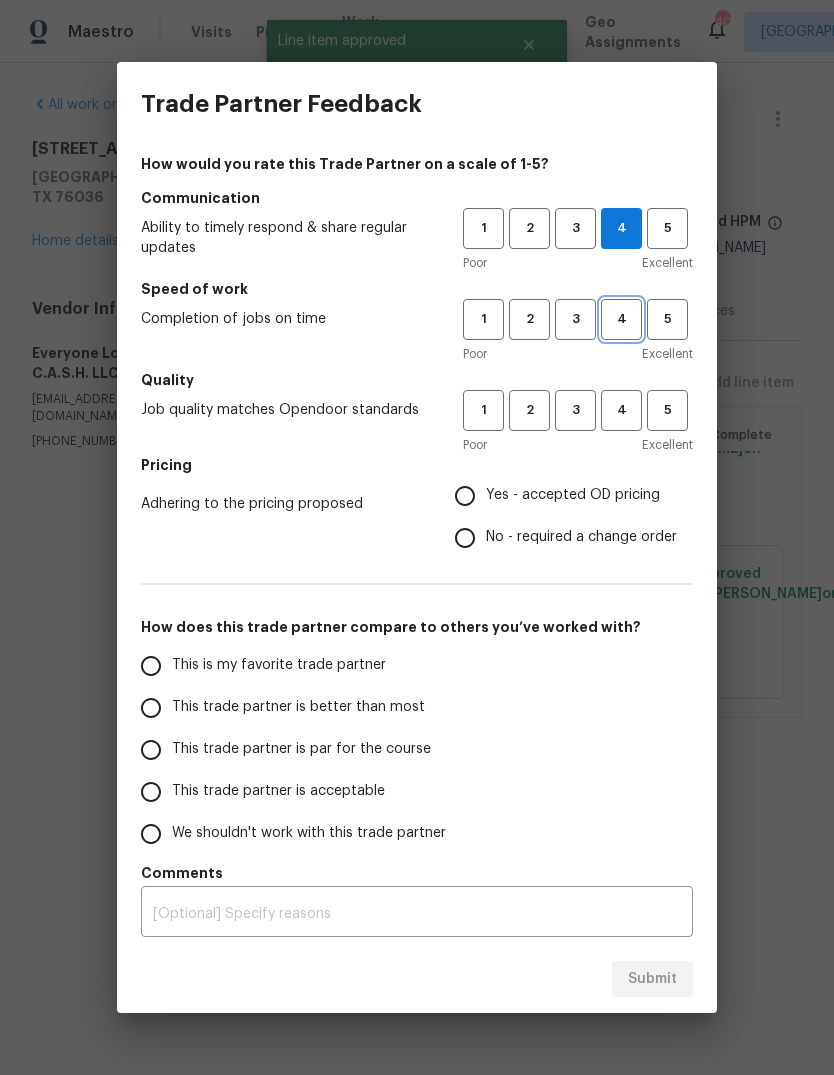 click on "4" at bounding box center (621, 319) 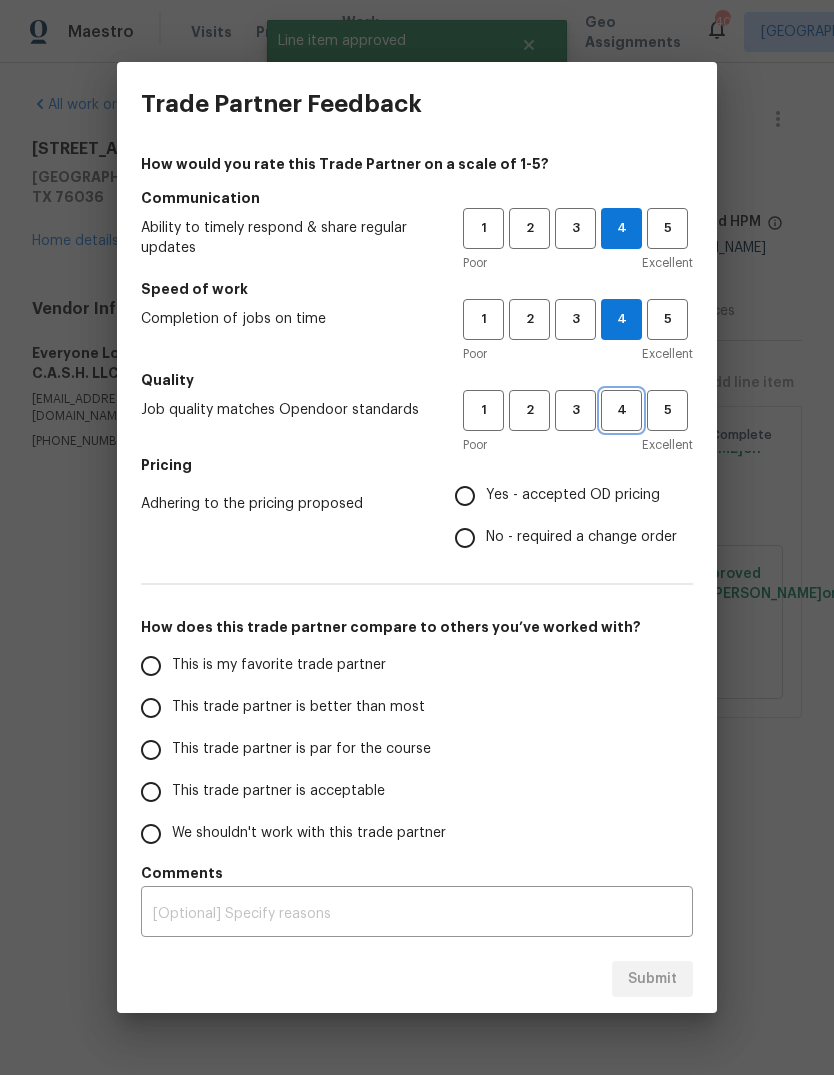 click on "4" at bounding box center [621, 410] 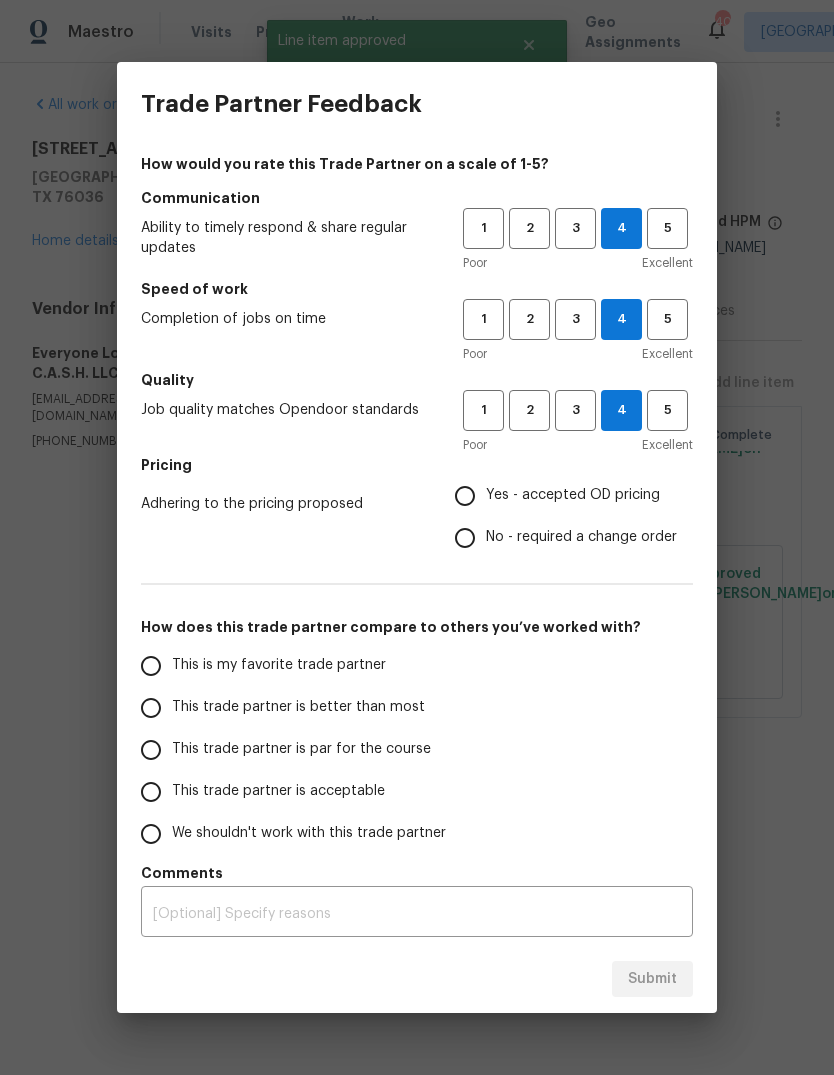 click on "Yes - accepted OD pricing" at bounding box center (573, 495) 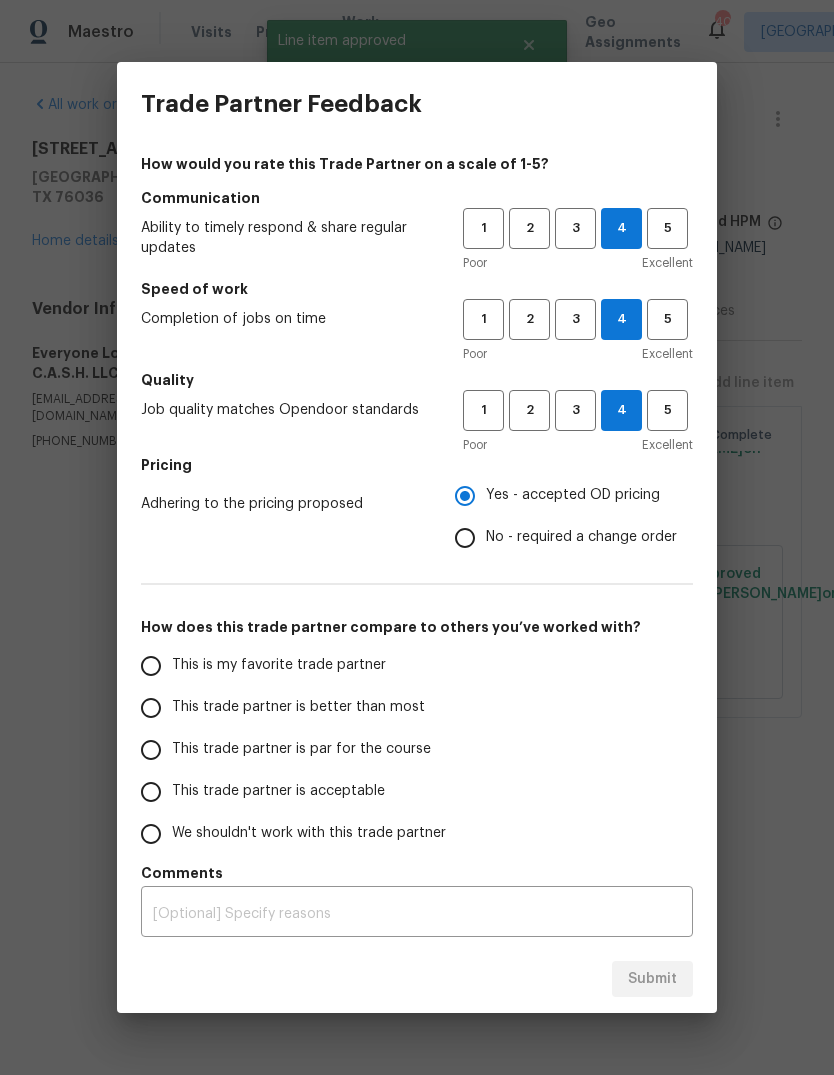 click on "This is my favorite trade partner" at bounding box center (279, 665) 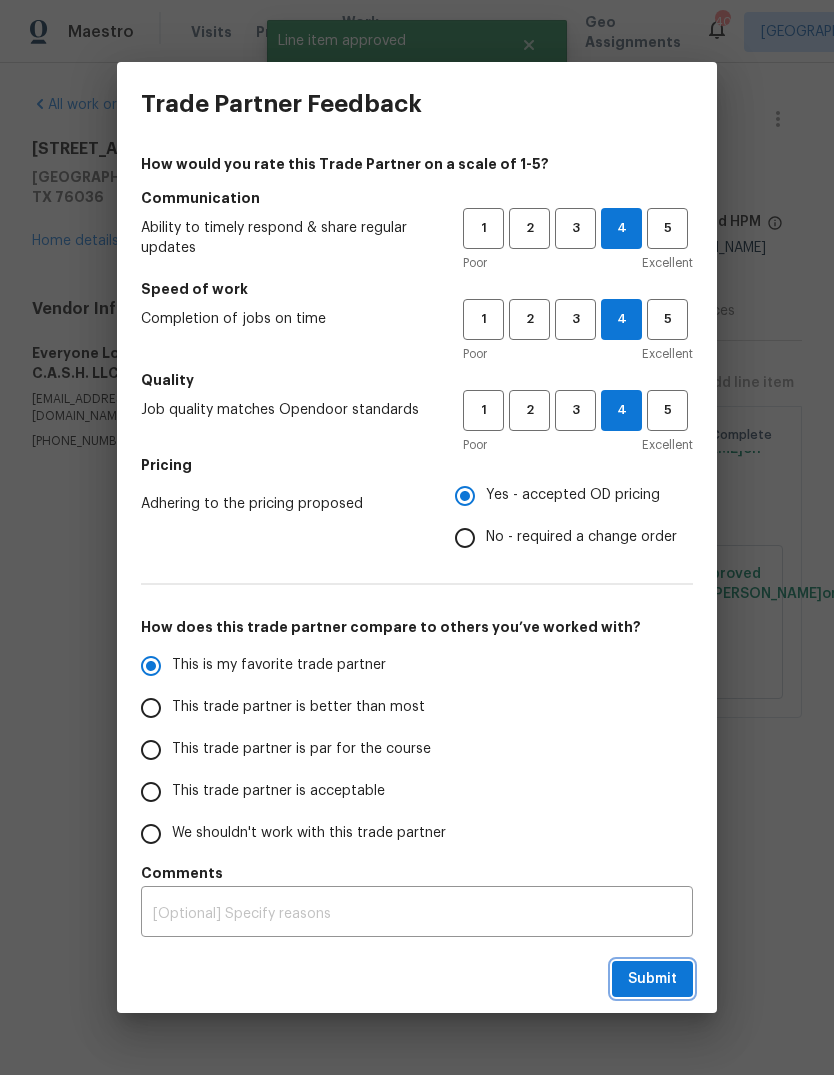 click on "Submit" at bounding box center [652, 979] 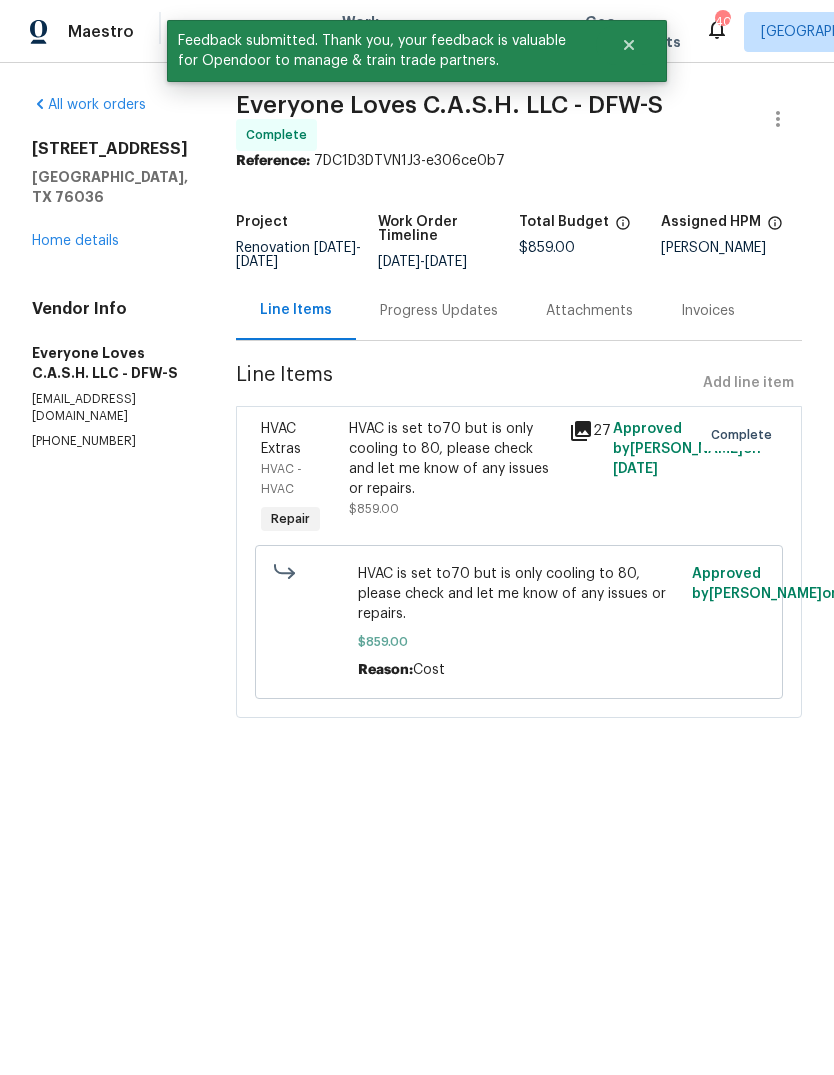 click on "Home details" at bounding box center [75, 241] 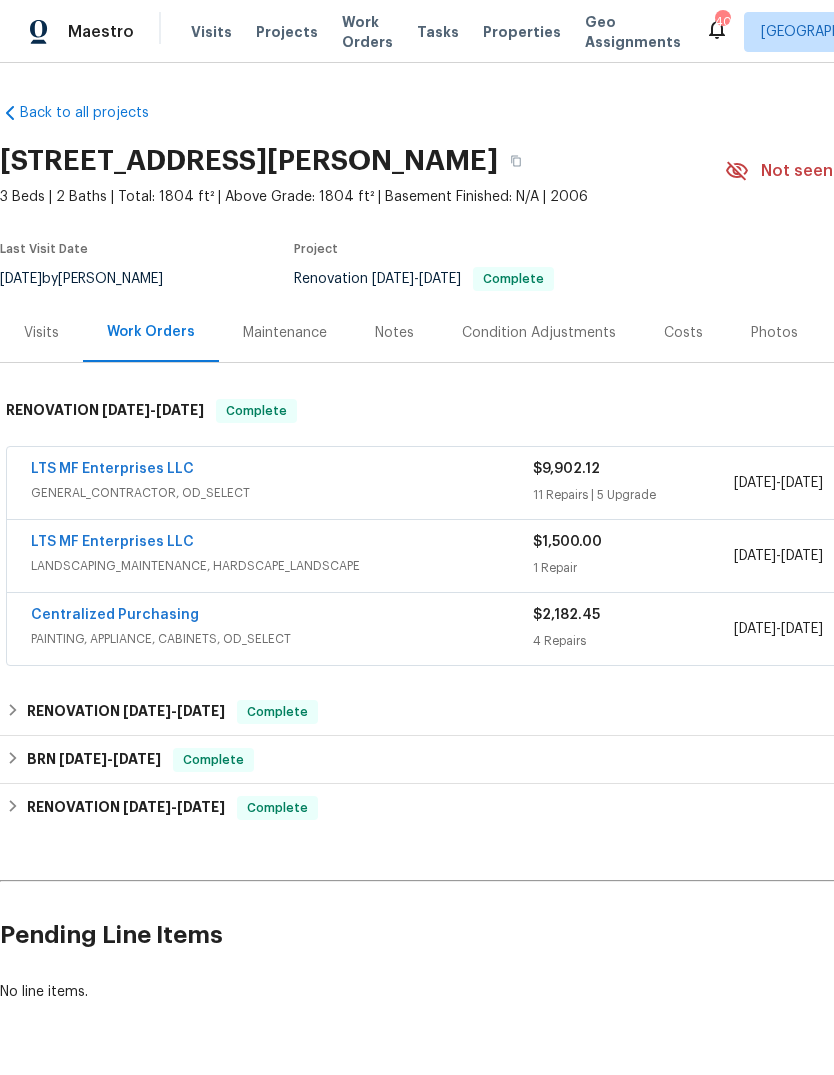 scroll, scrollTop: 0, scrollLeft: 0, axis: both 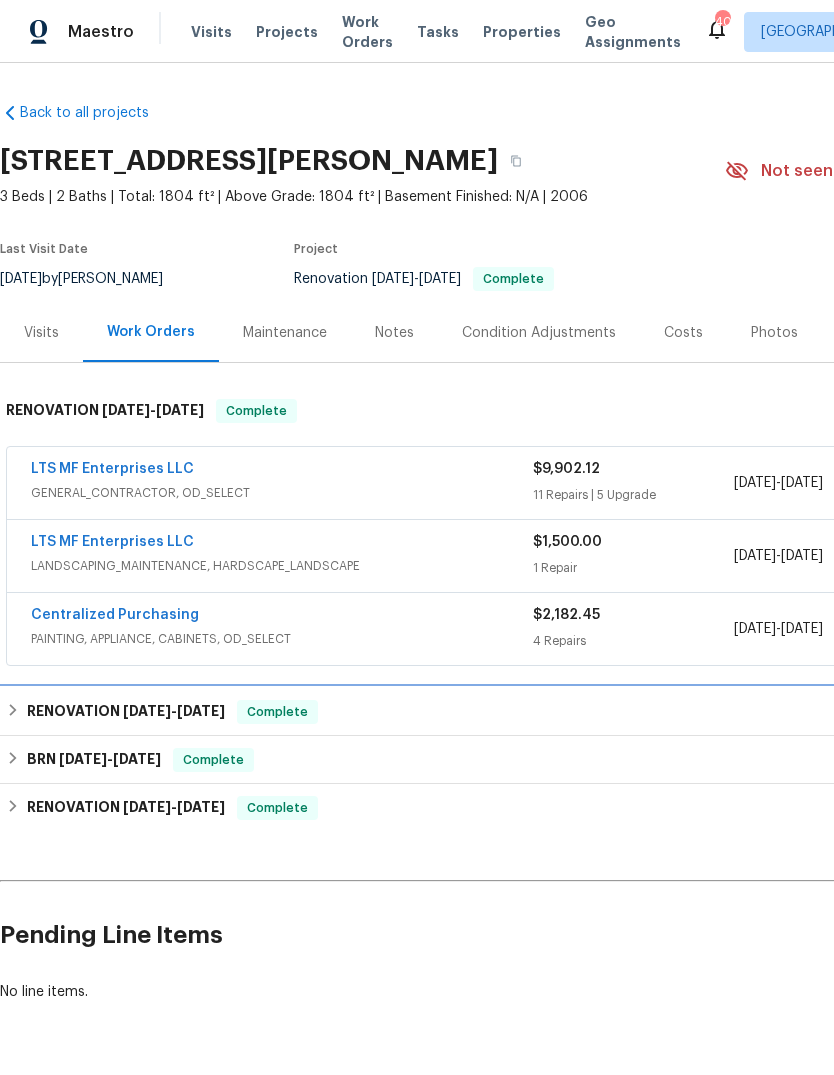 click on "RENOVATION   [DATE]  -  [DATE] Complete" at bounding box center [565, 712] 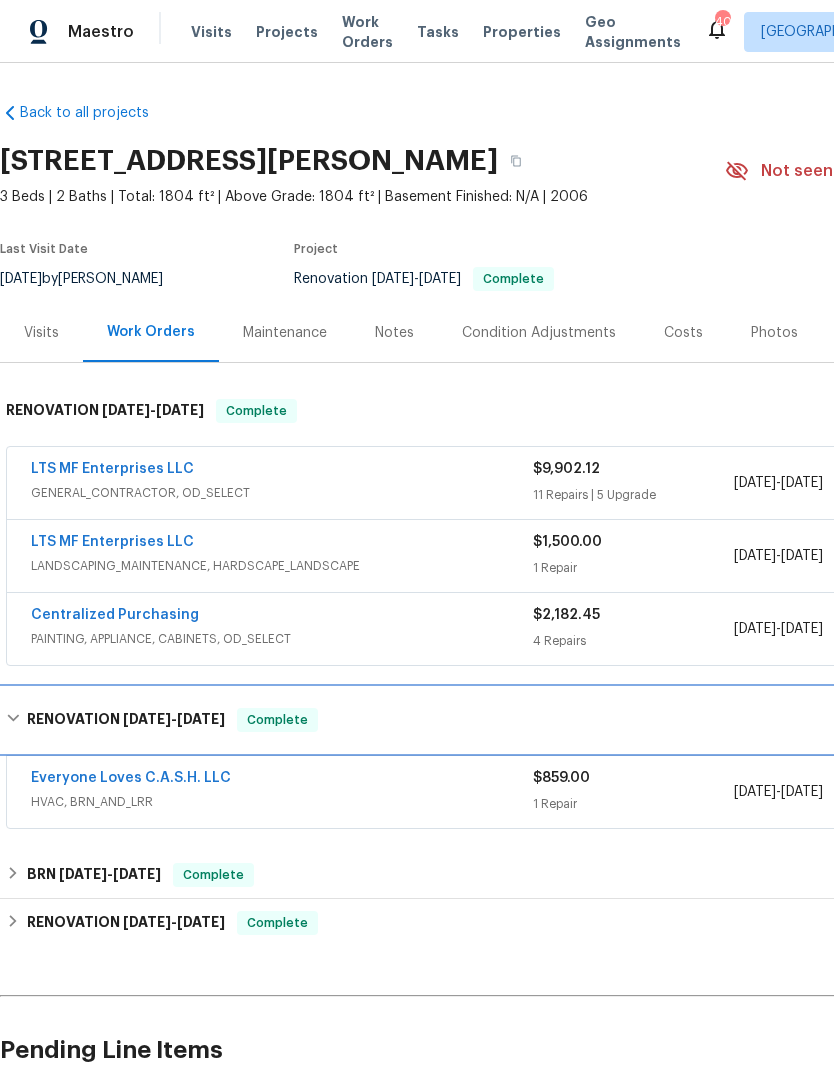 click on "RENOVATION   [DATE]  -  [DATE] Complete" at bounding box center [565, 720] 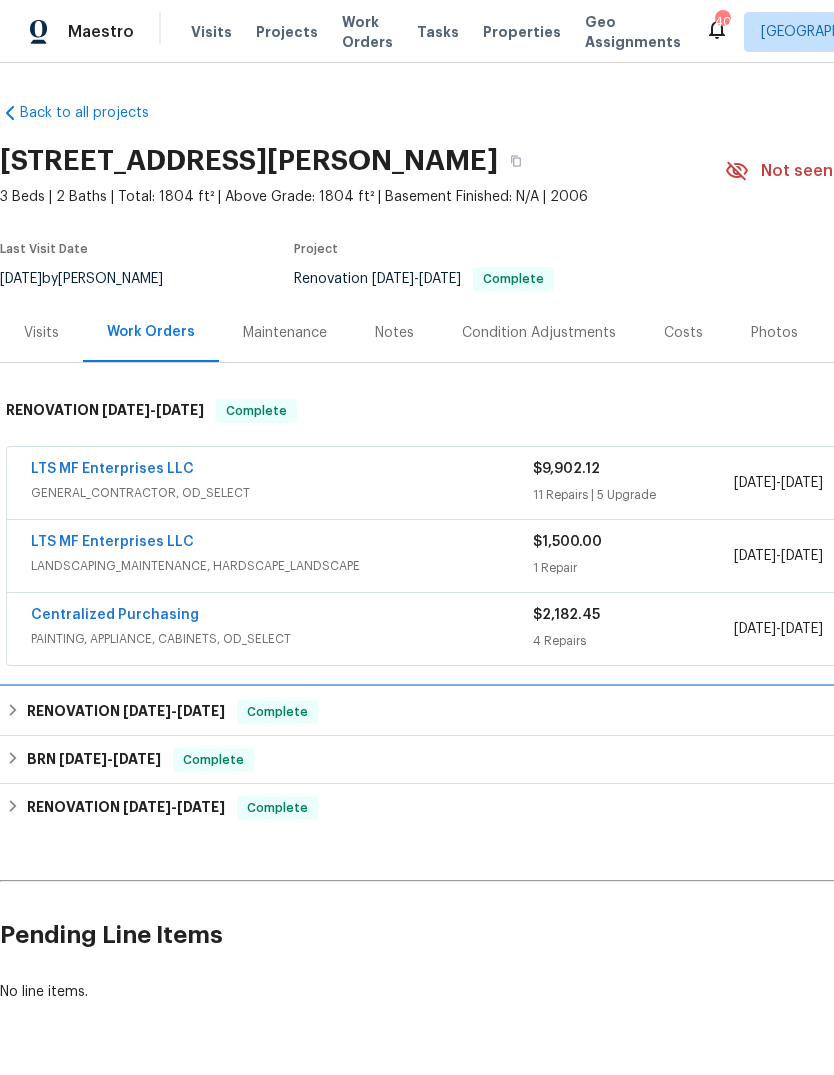 scroll, scrollTop: 0, scrollLeft: 0, axis: both 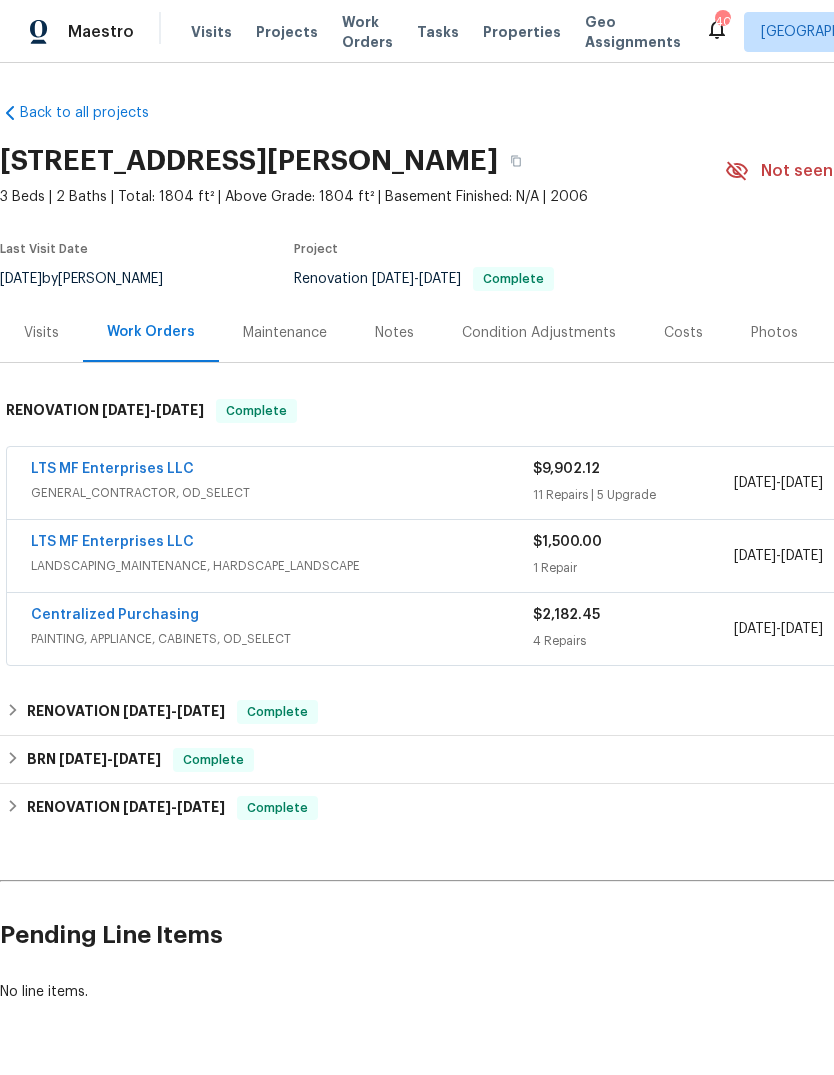 click on "Visits" at bounding box center [211, 32] 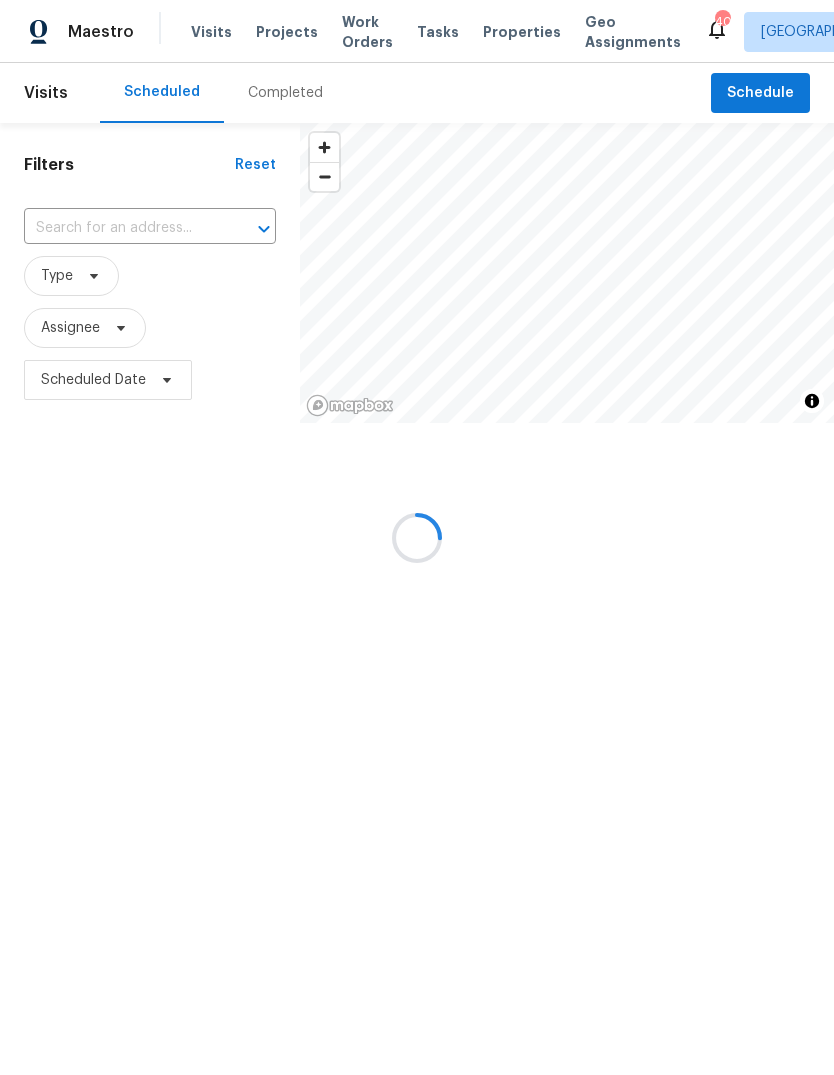 click at bounding box center [417, 537] 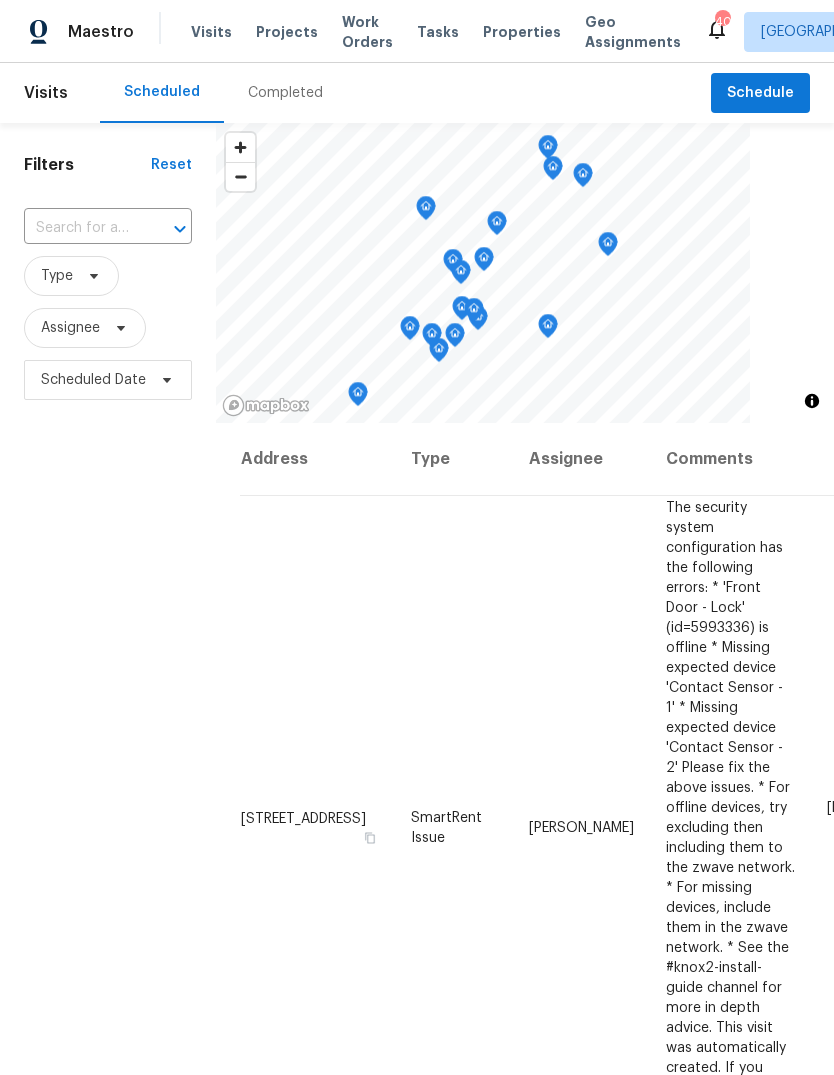 click on "Completed" at bounding box center [285, 93] 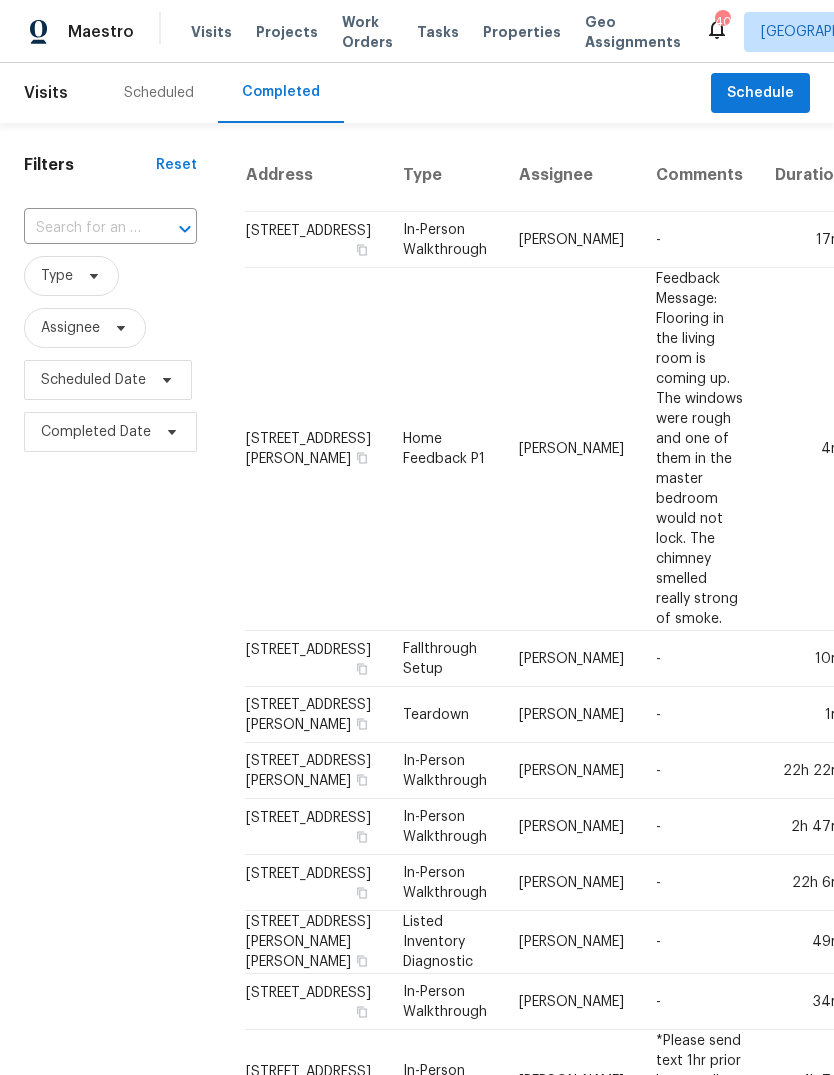 click at bounding box center [82, 228] 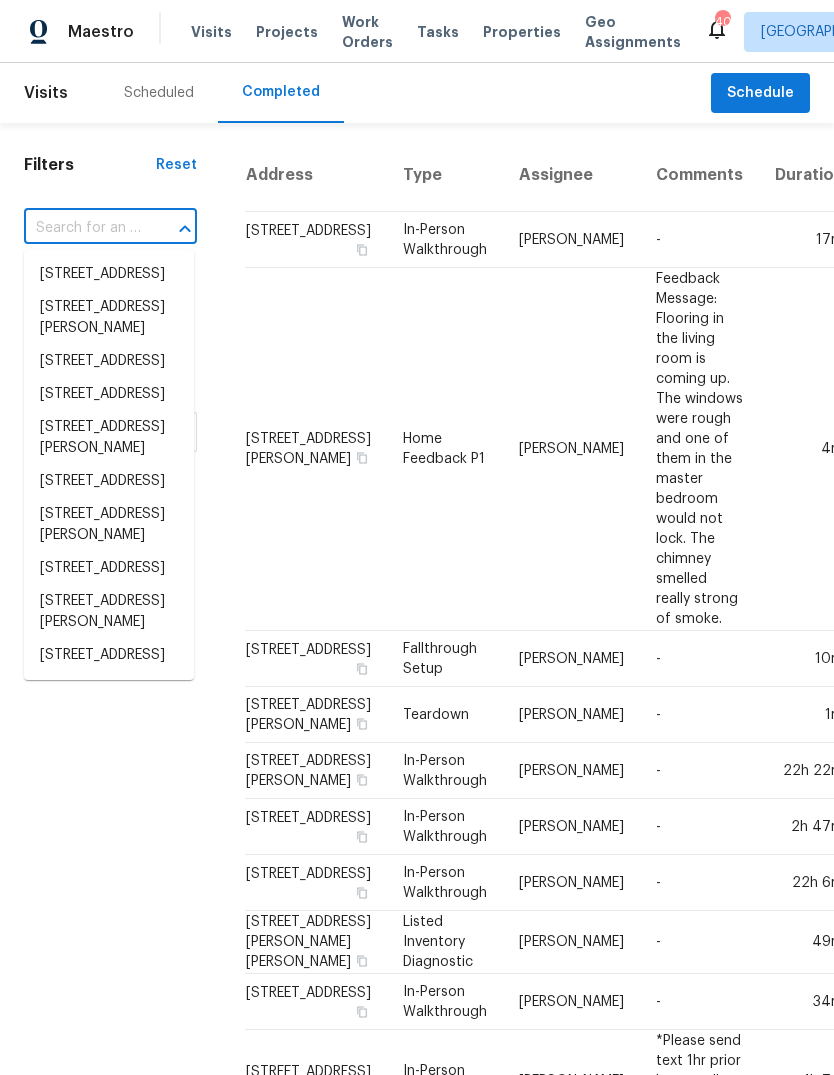 click at bounding box center (82, 228) 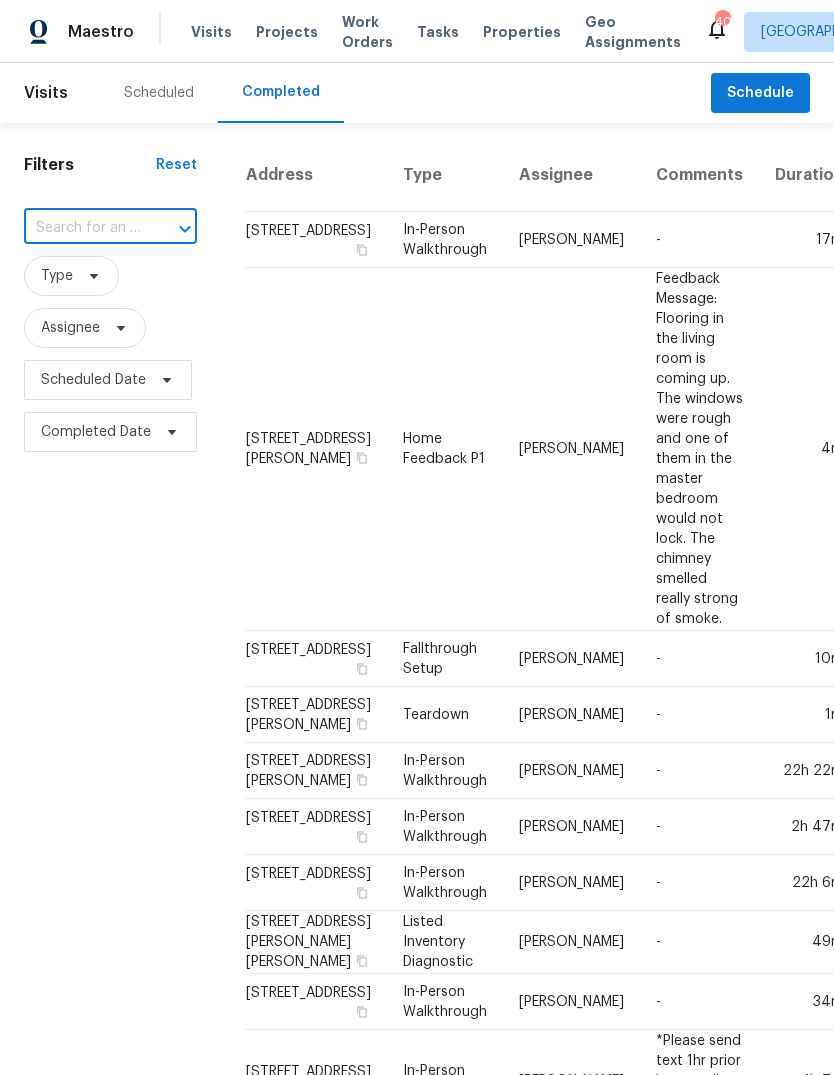 paste on "[STREET_ADDRESS]" 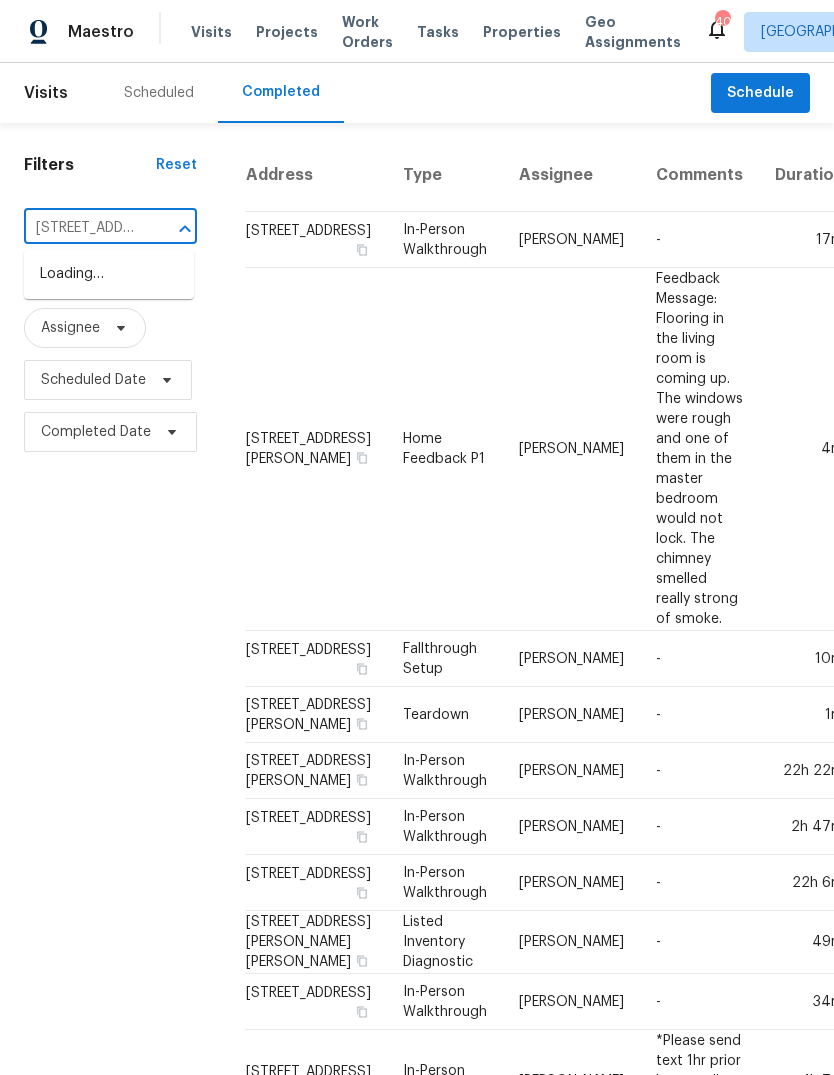 type on "[STREET_ADDRESS]" 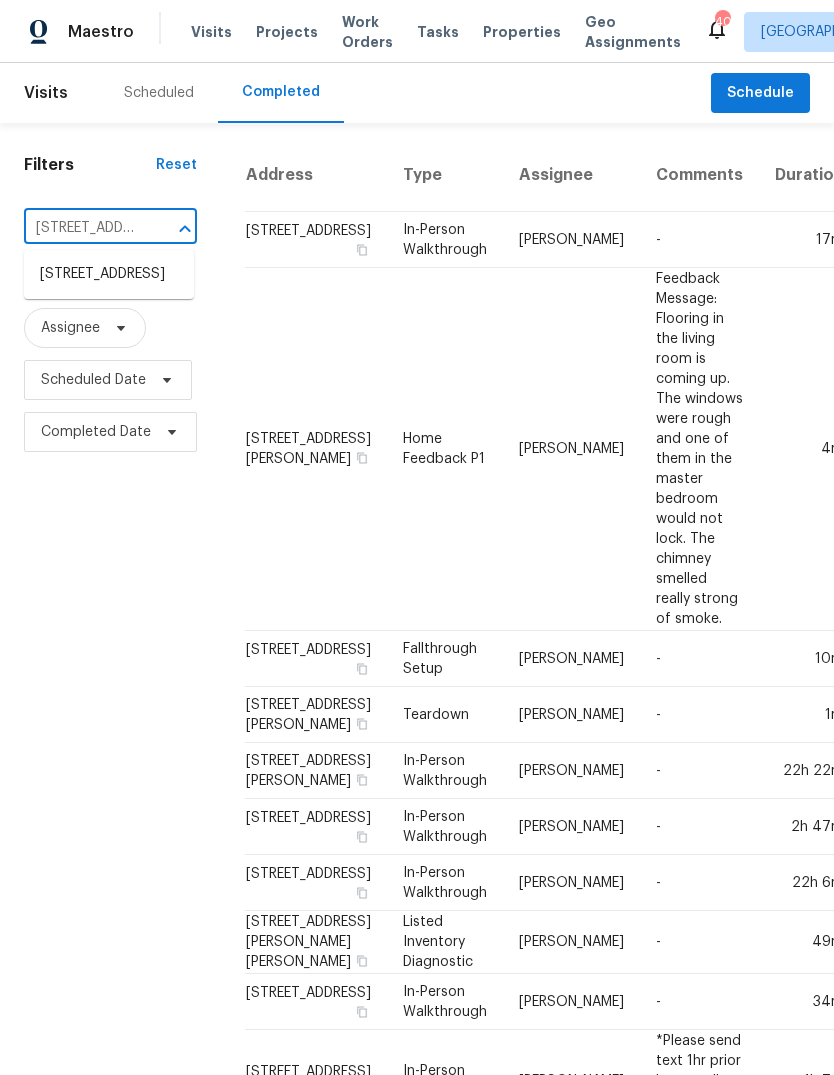 click on "[STREET_ADDRESS]" at bounding box center (109, 274) 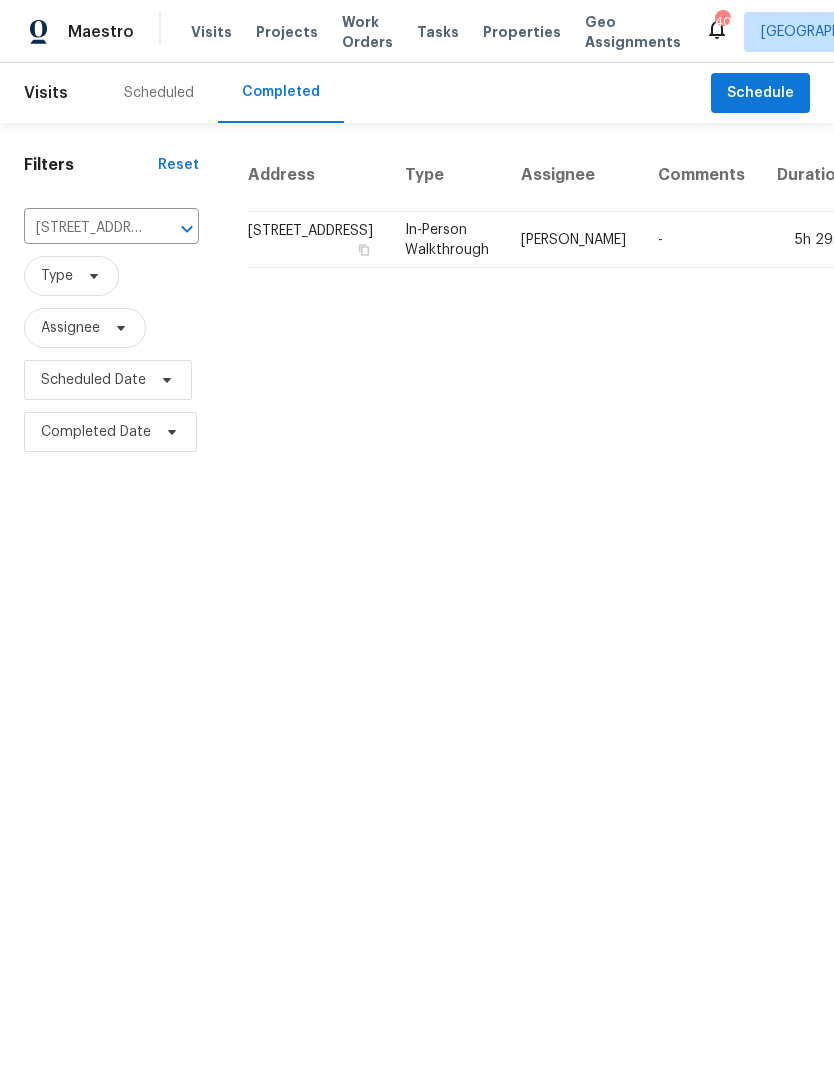 click on "-" at bounding box center (701, 240) 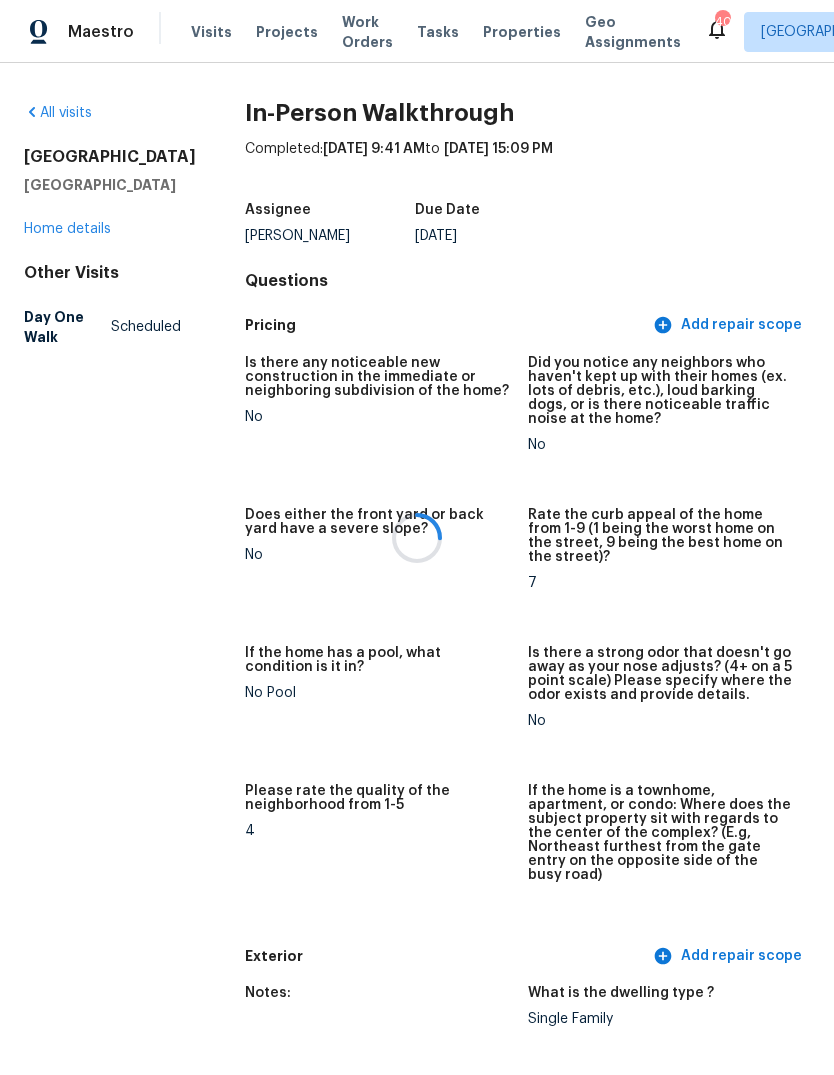 scroll, scrollTop: 75, scrollLeft: 0, axis: vertical 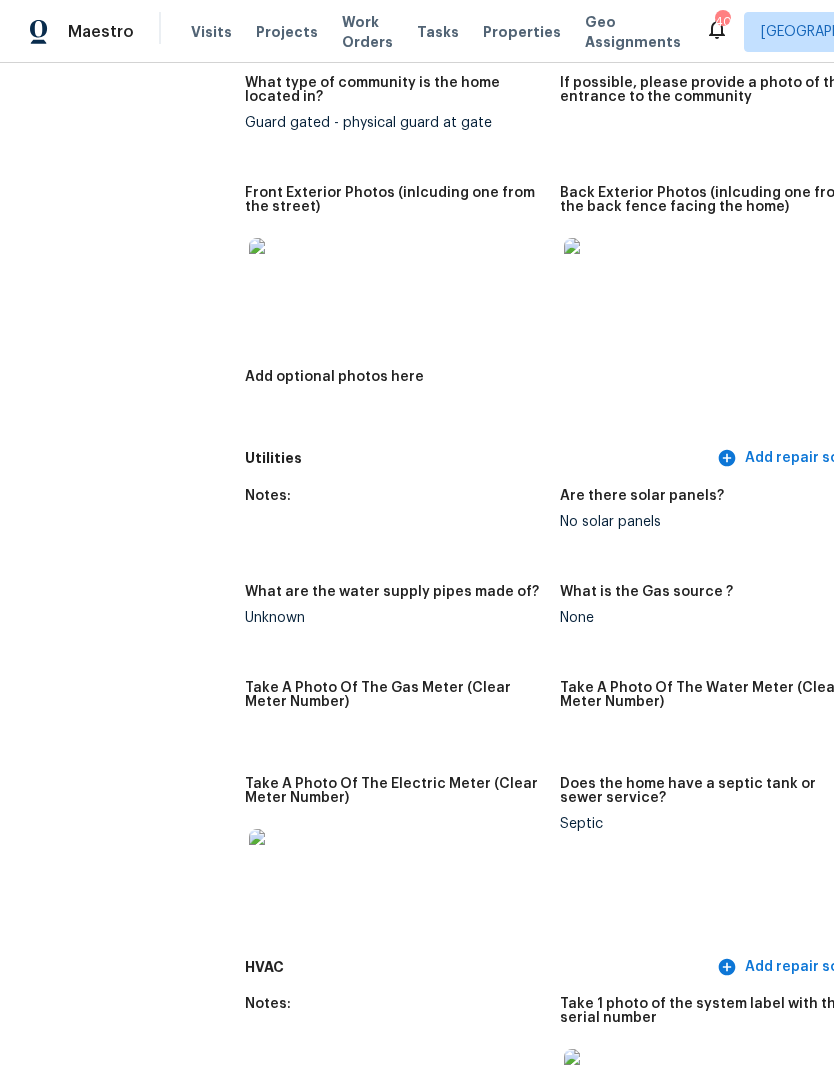 click at bounding box center (596, 270) 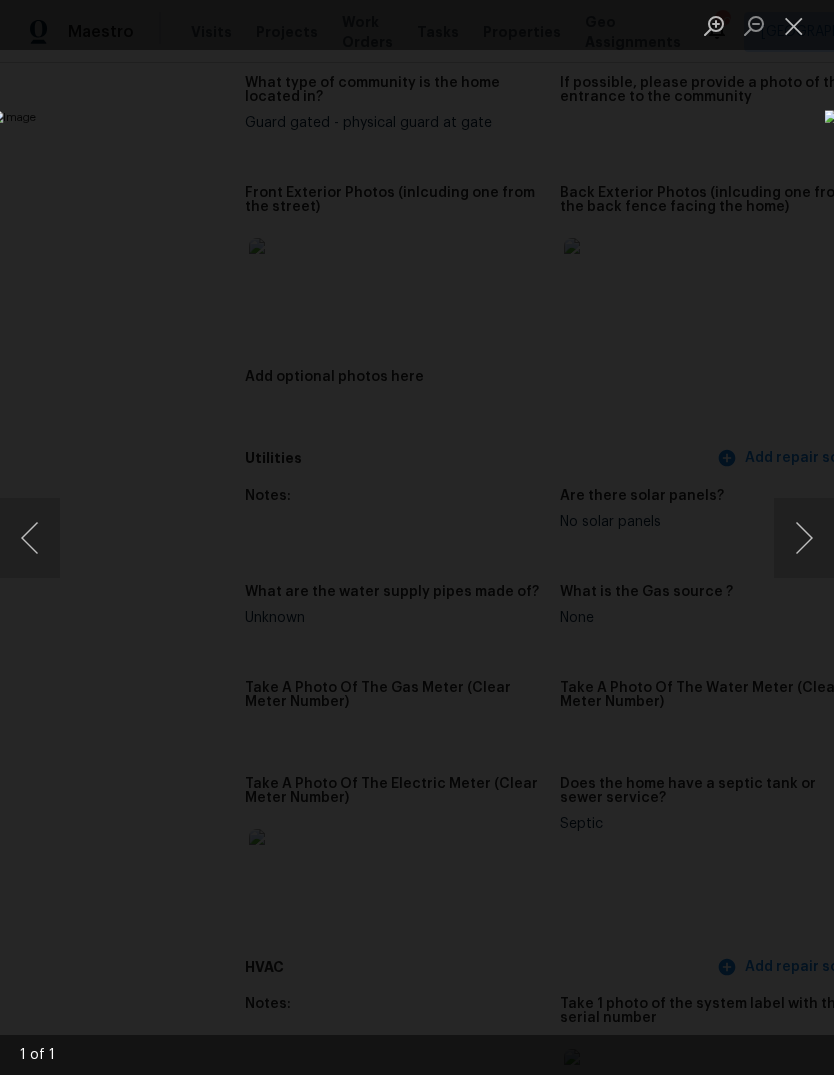 click at bounding box center (794, 25) 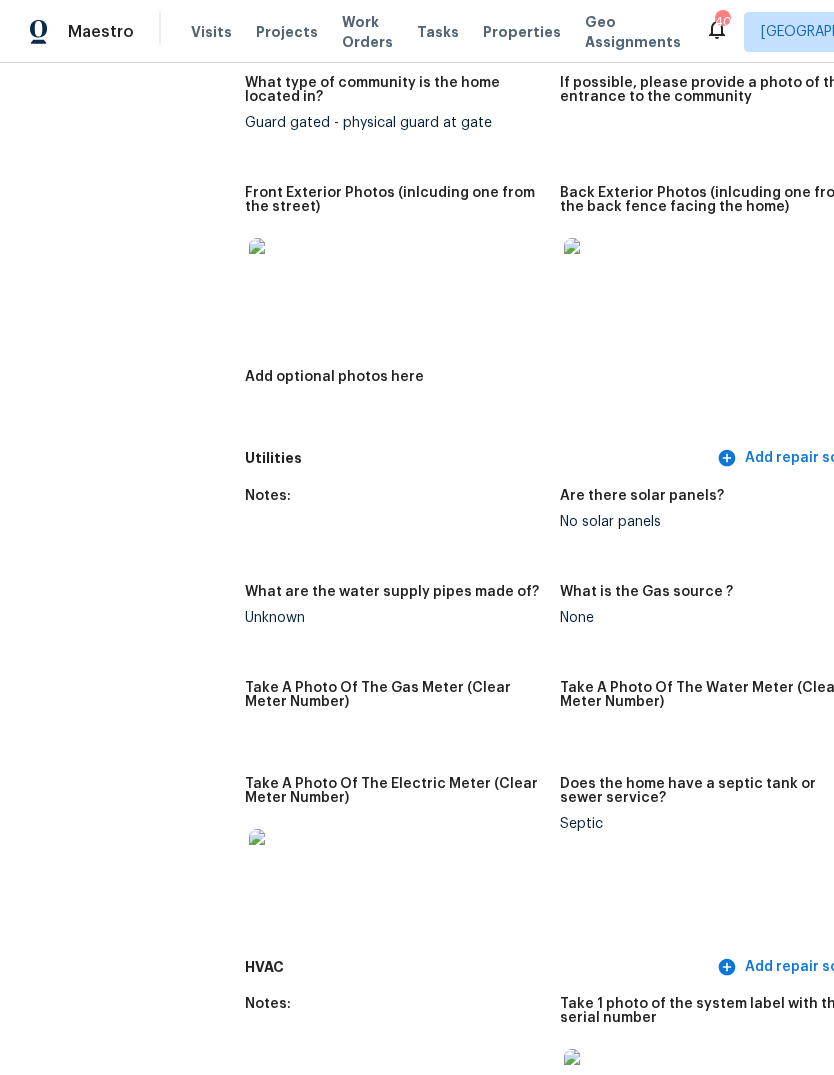 click at bounding box center (281, 270) 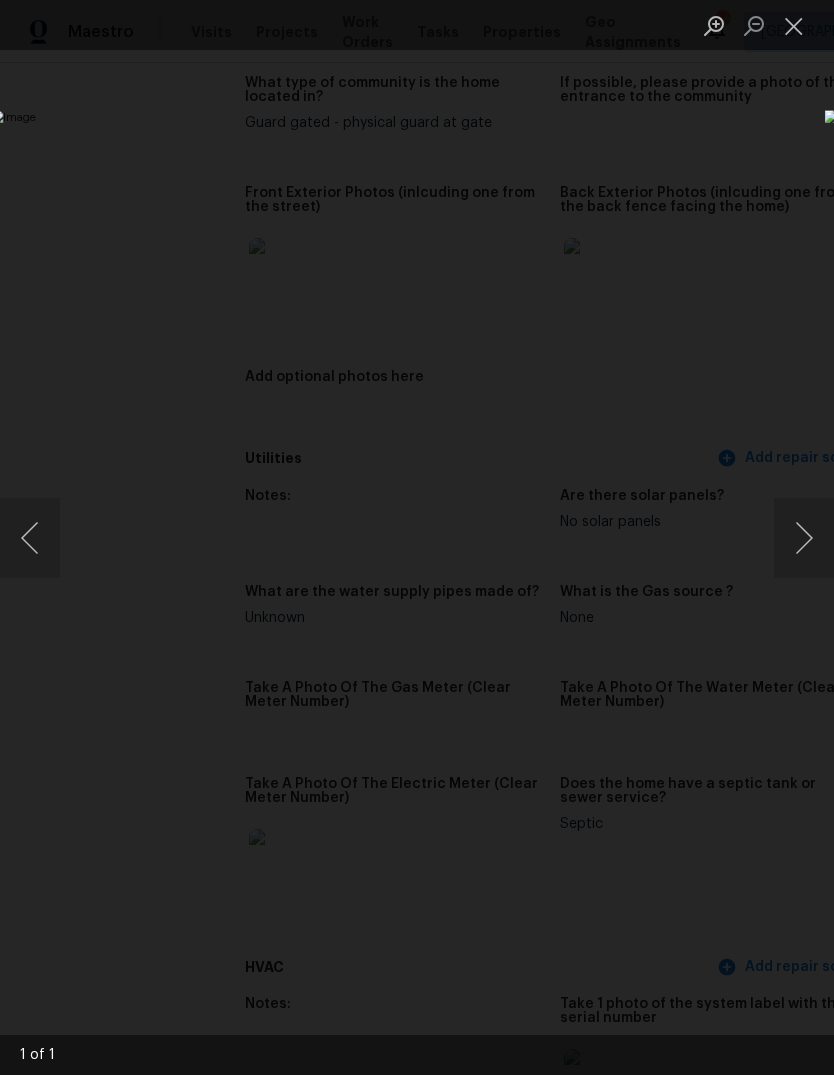 click at bounding box center [794, 25] 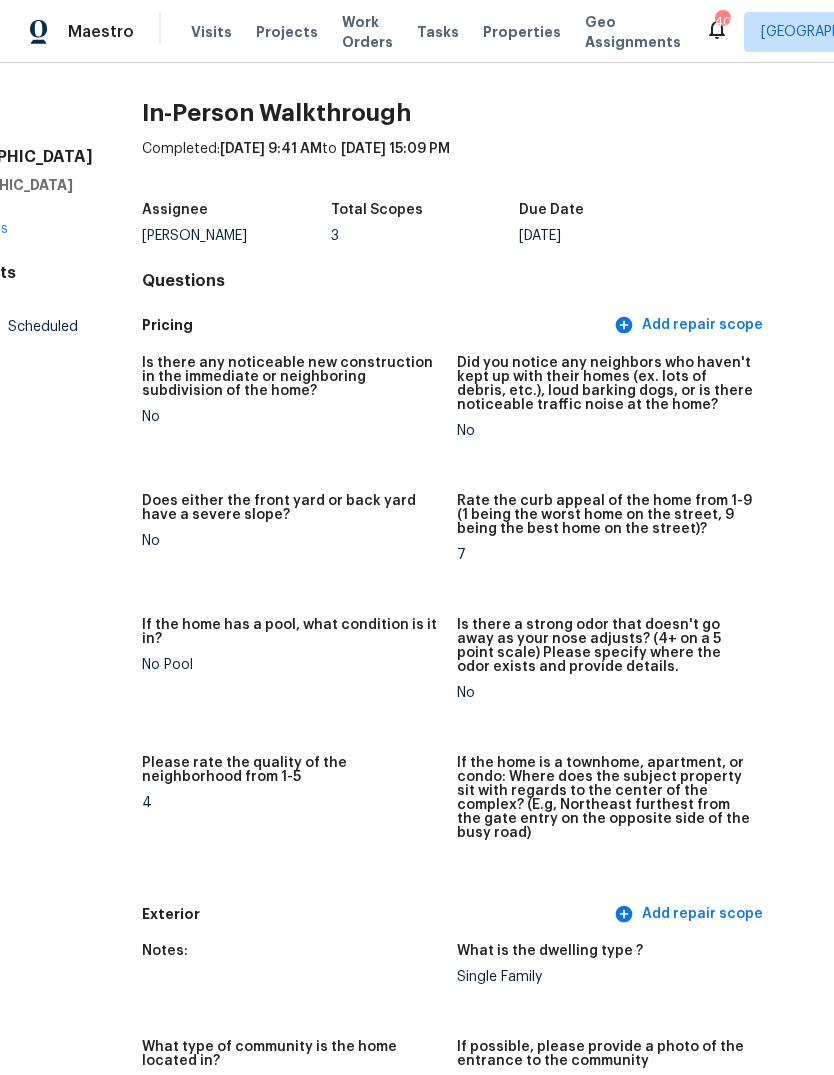 scroll, scrollTop: 0, scrollLeft: 102, axis: horizontal 